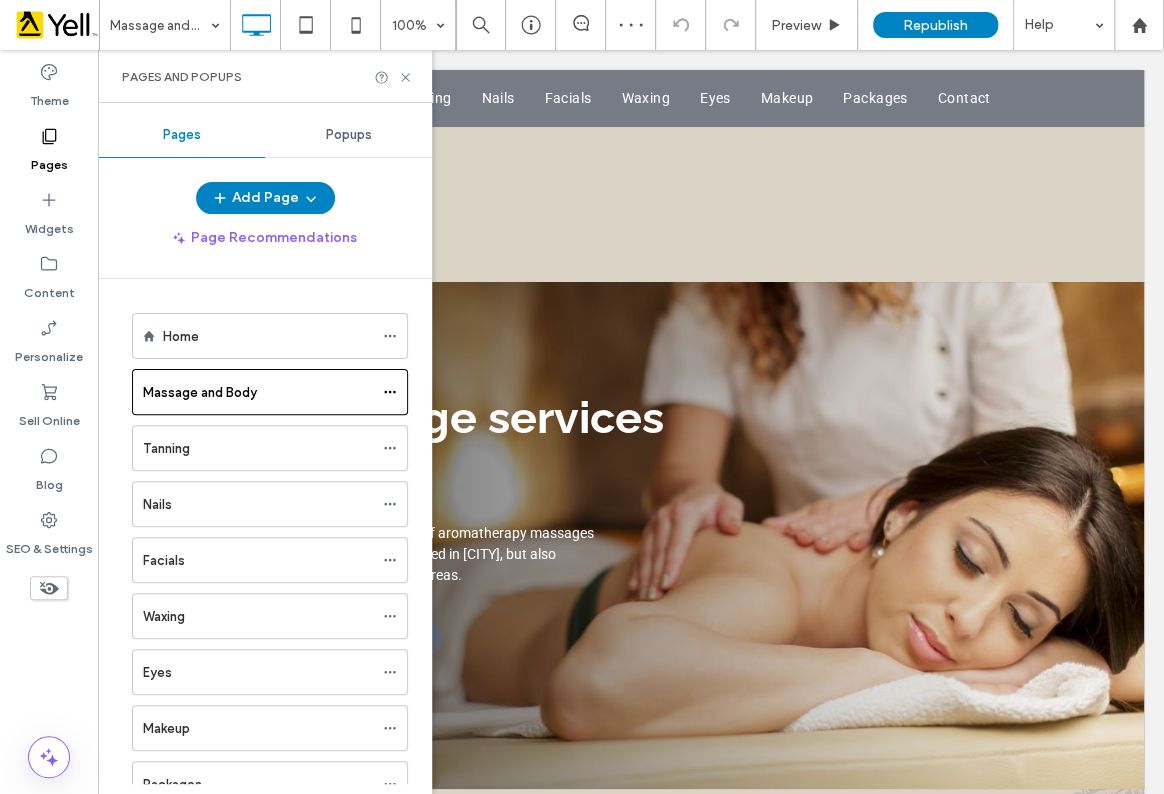 scroll, scrollTop: 1363, scrollLeft: 0, axis: vertical 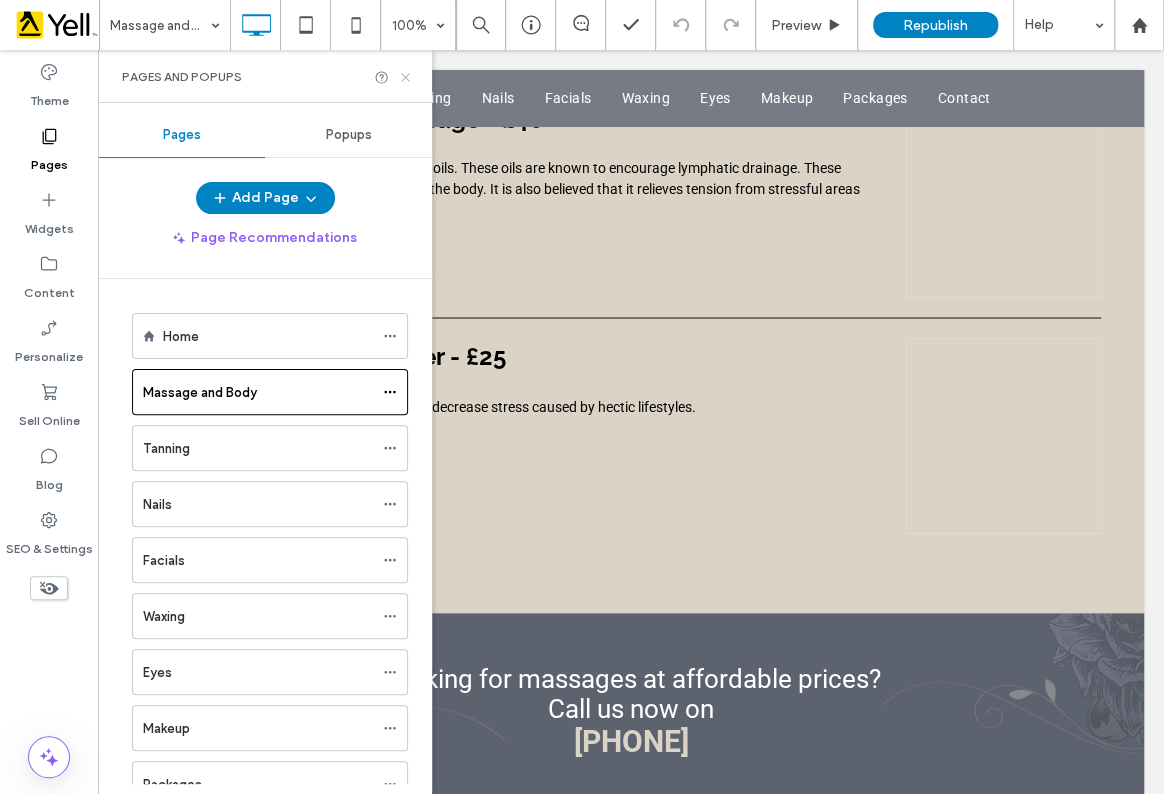 drag, startPoint x: 404, startPoint y: 78, endPoint x: 297, endPoint y: 69, distance: 107.37784 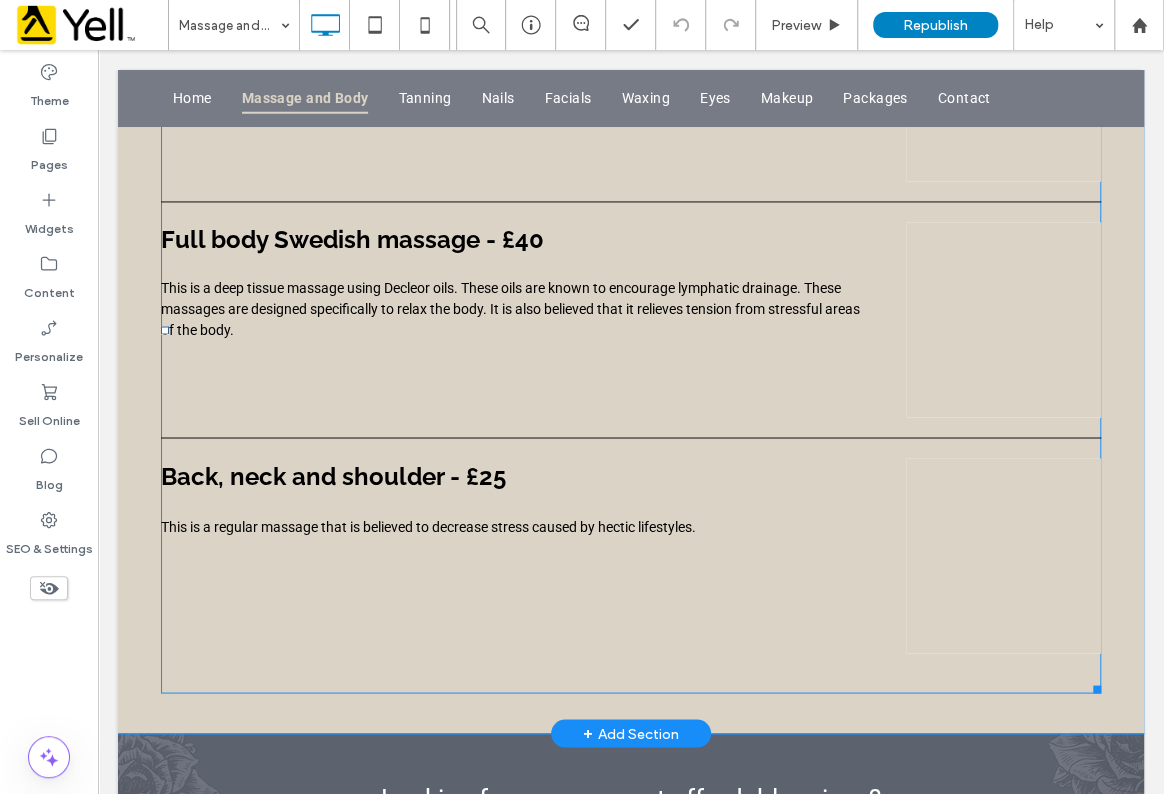 scroll, scrollTop: 1272, scrollLeft: 0, axis: vertical 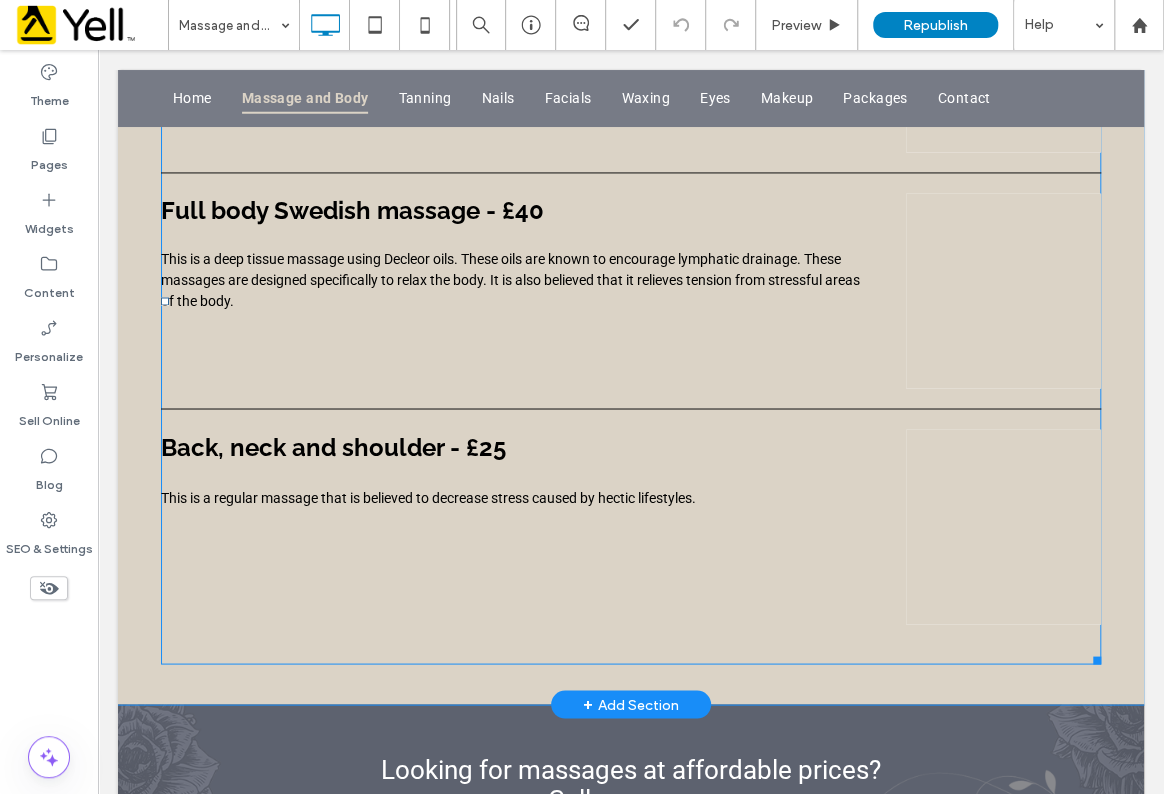 click on "This is a regular massage that is believed to decrease stress caused by hectic lifestyles." at bounding box center (516, 497) 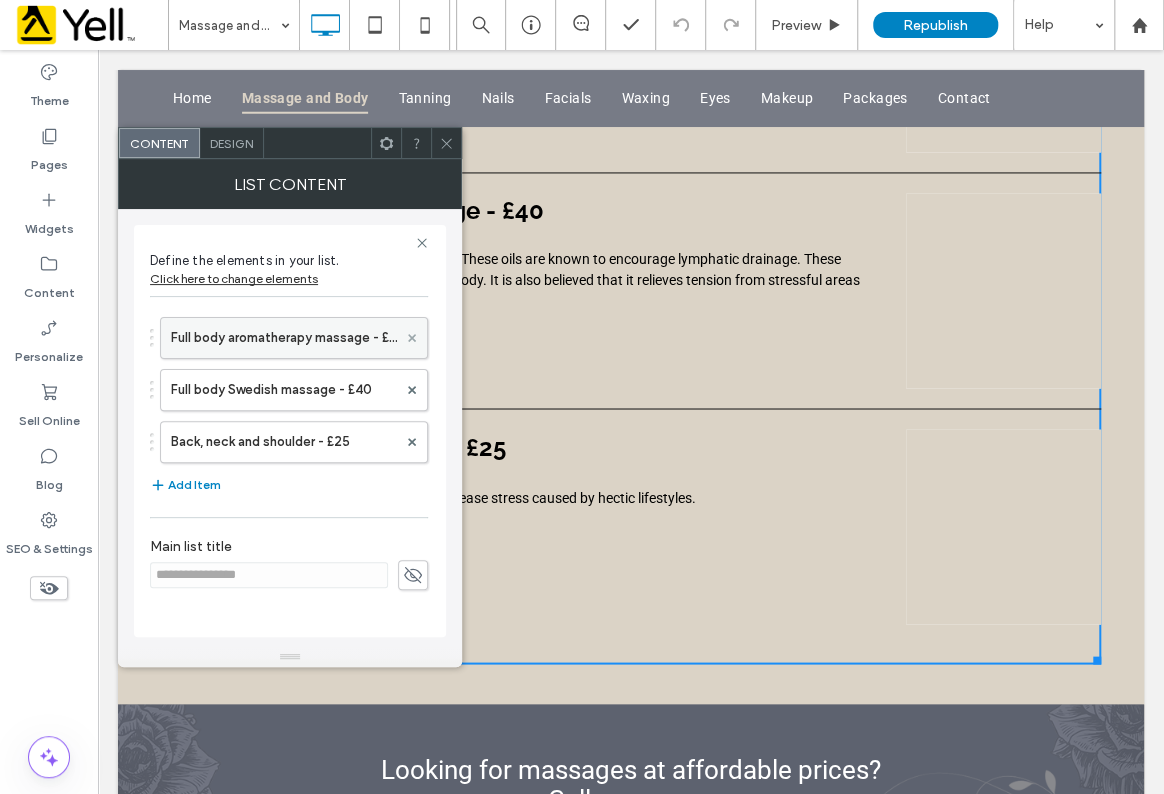 click 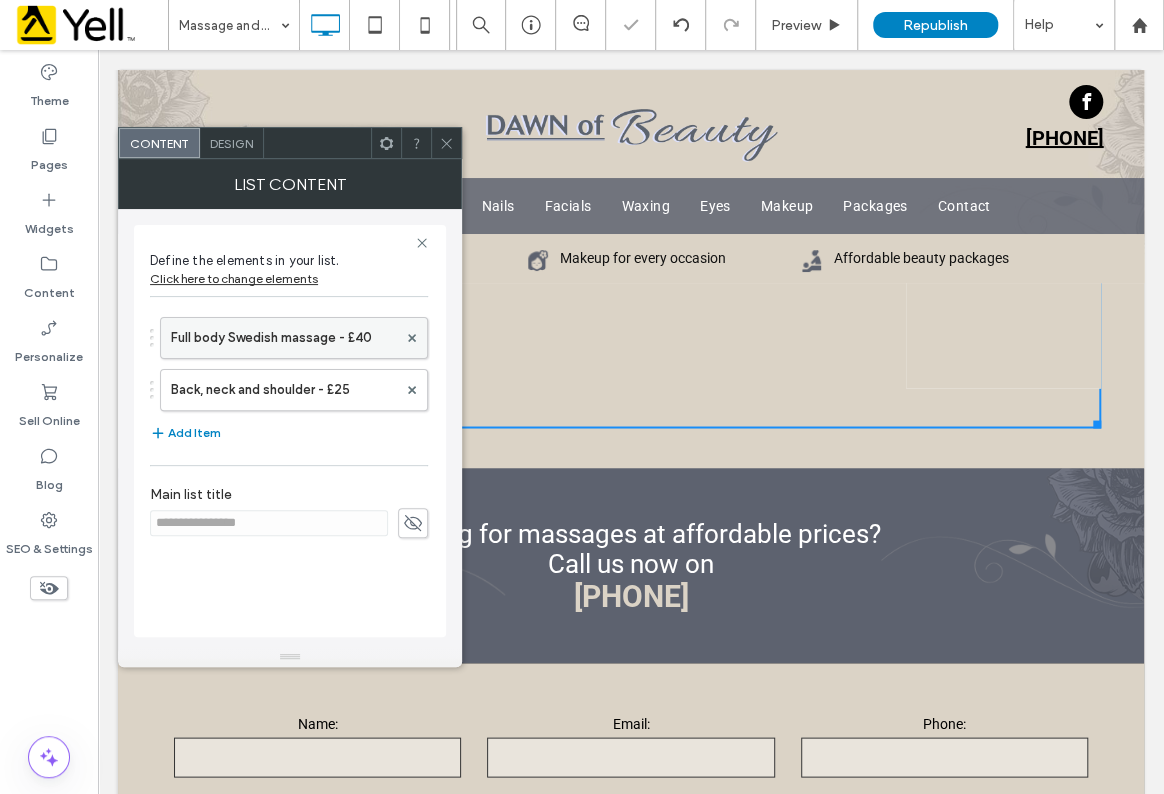 click on "Full body Swedish massage - £40" at bounding box center [284, 338] 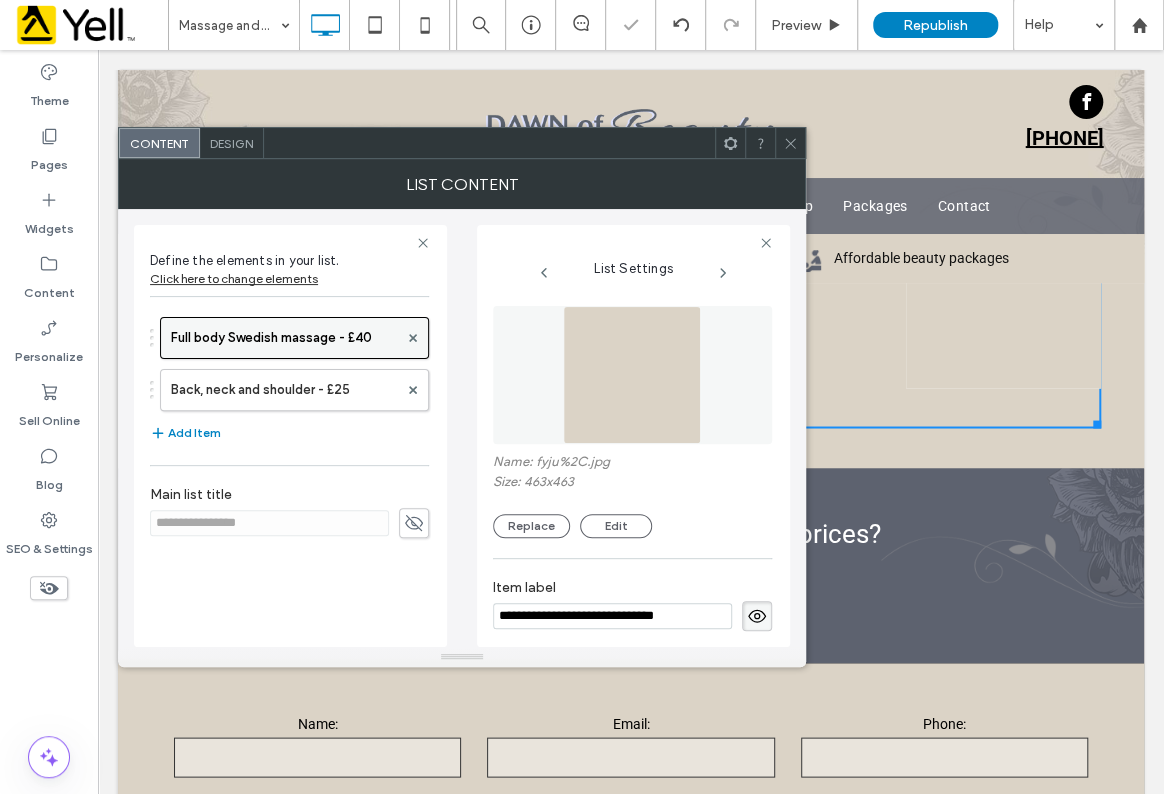 scroll, scrollTop: 0, scrollLeft: 0, axis: both 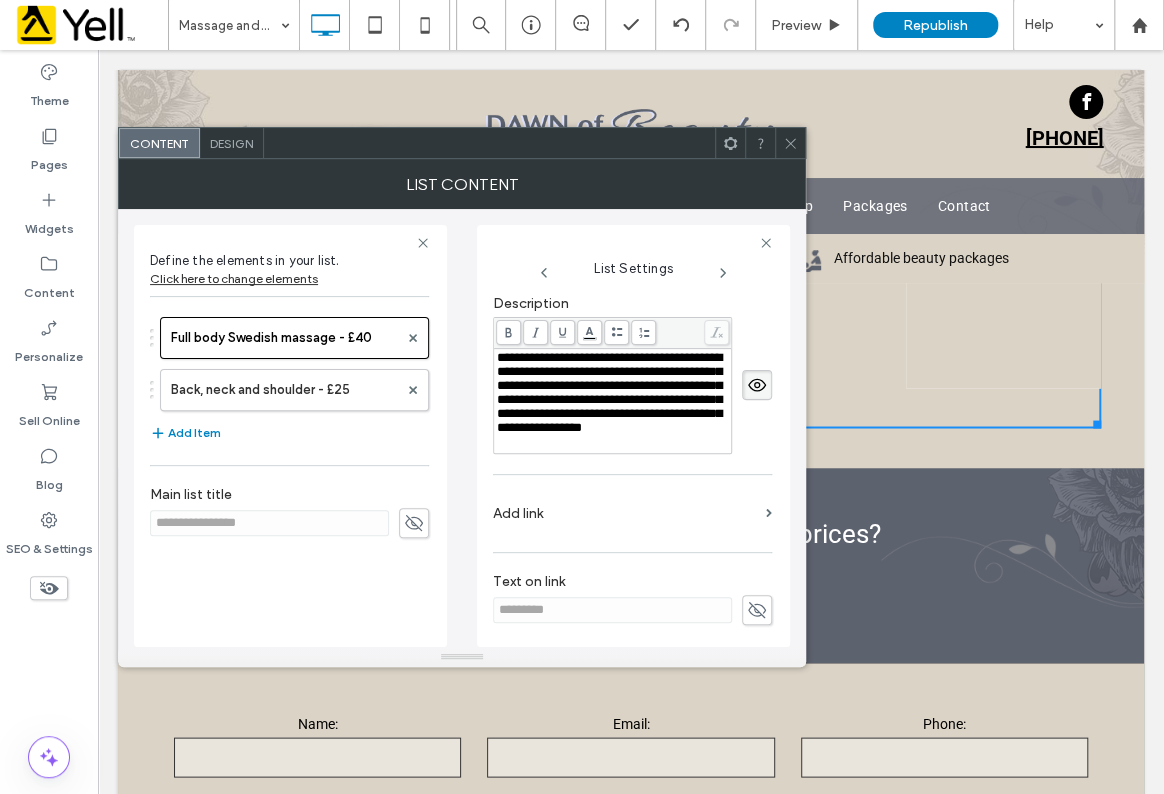 click on "**********" at bounding box center [609, 392] 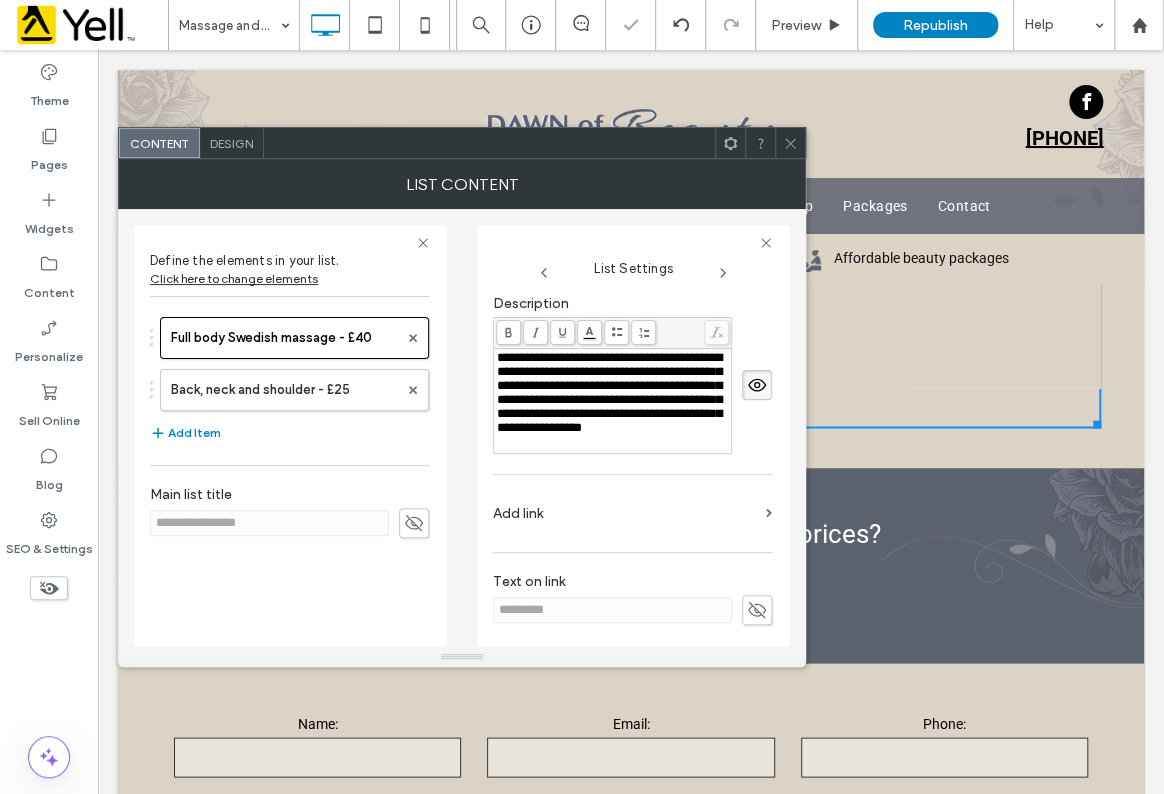 click on "**********" at bounding box center (613, 393) 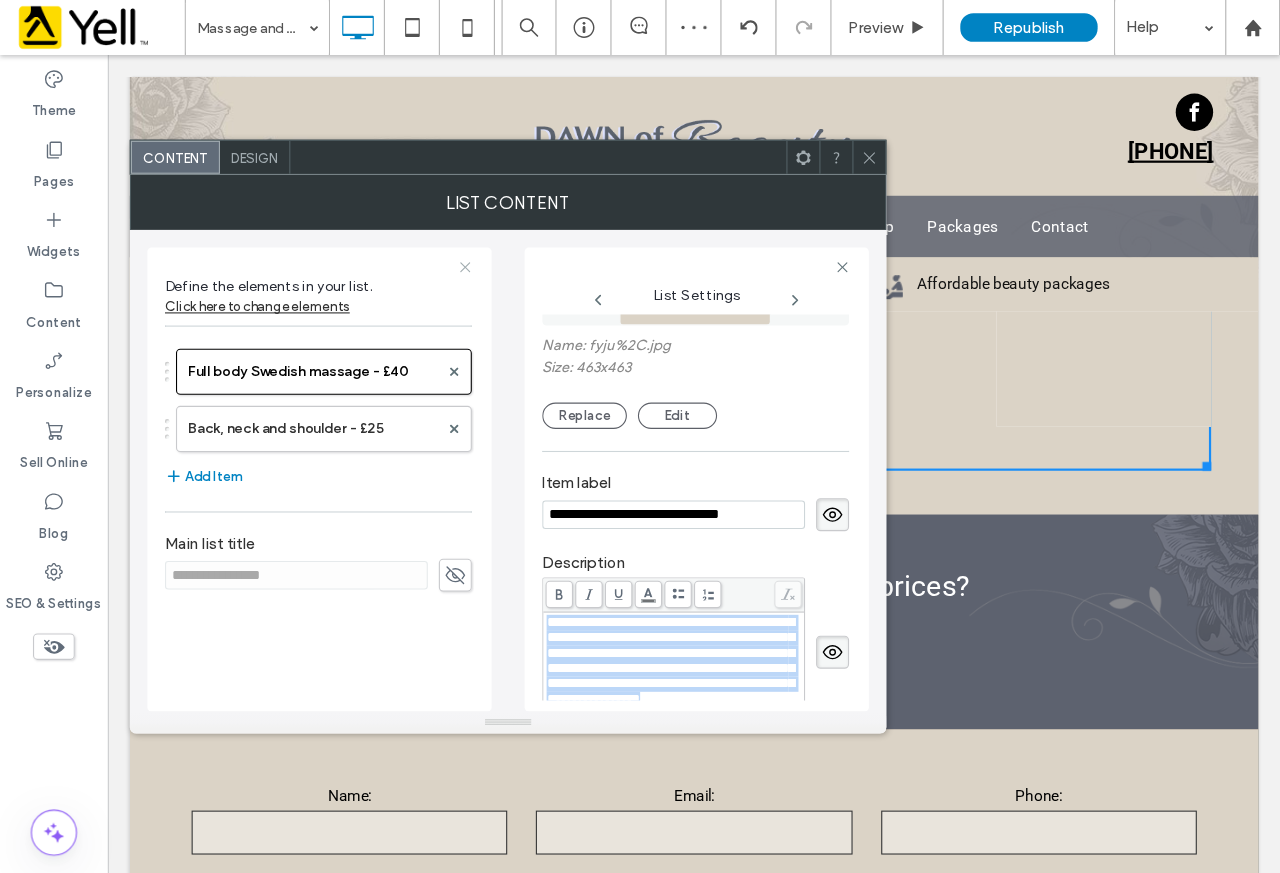 scroll, scrollTop: 0, scrollLeft: 0, axis: both 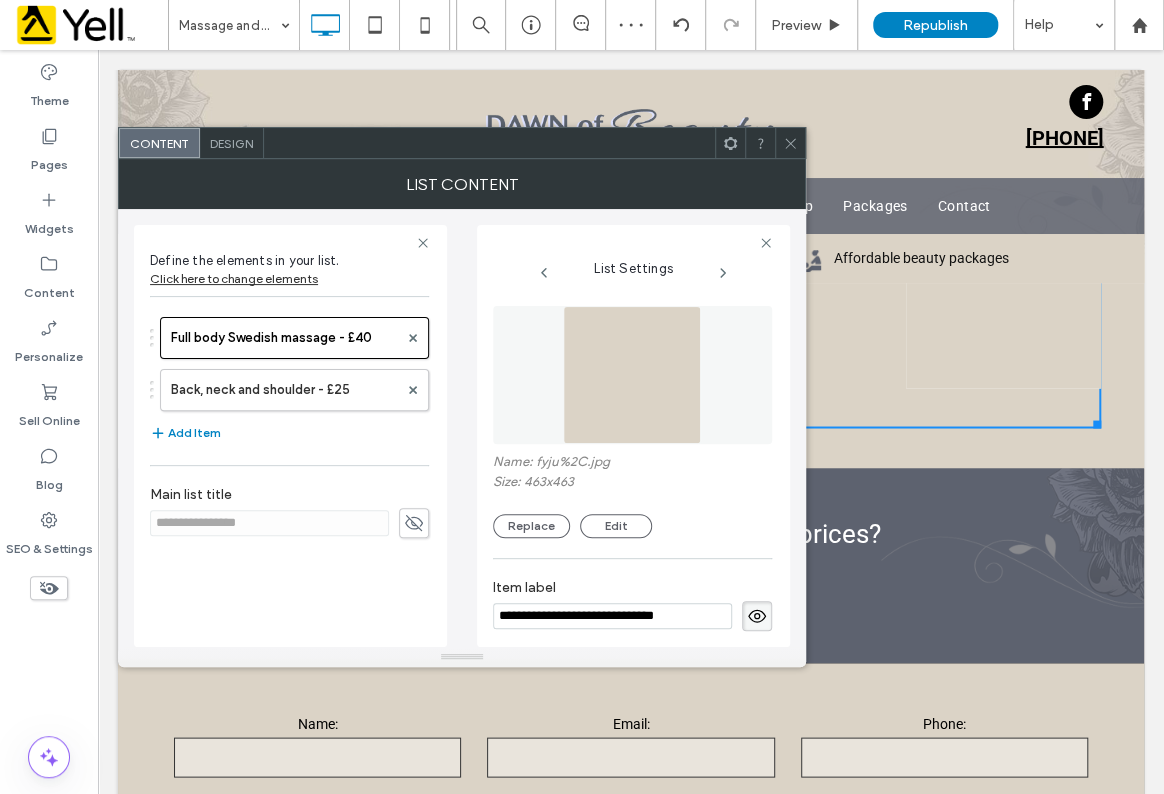 drag, startPoint x: 575, startPoint y: 448, endPoint x: 433, endPoint y: 317, distance: 193.1968 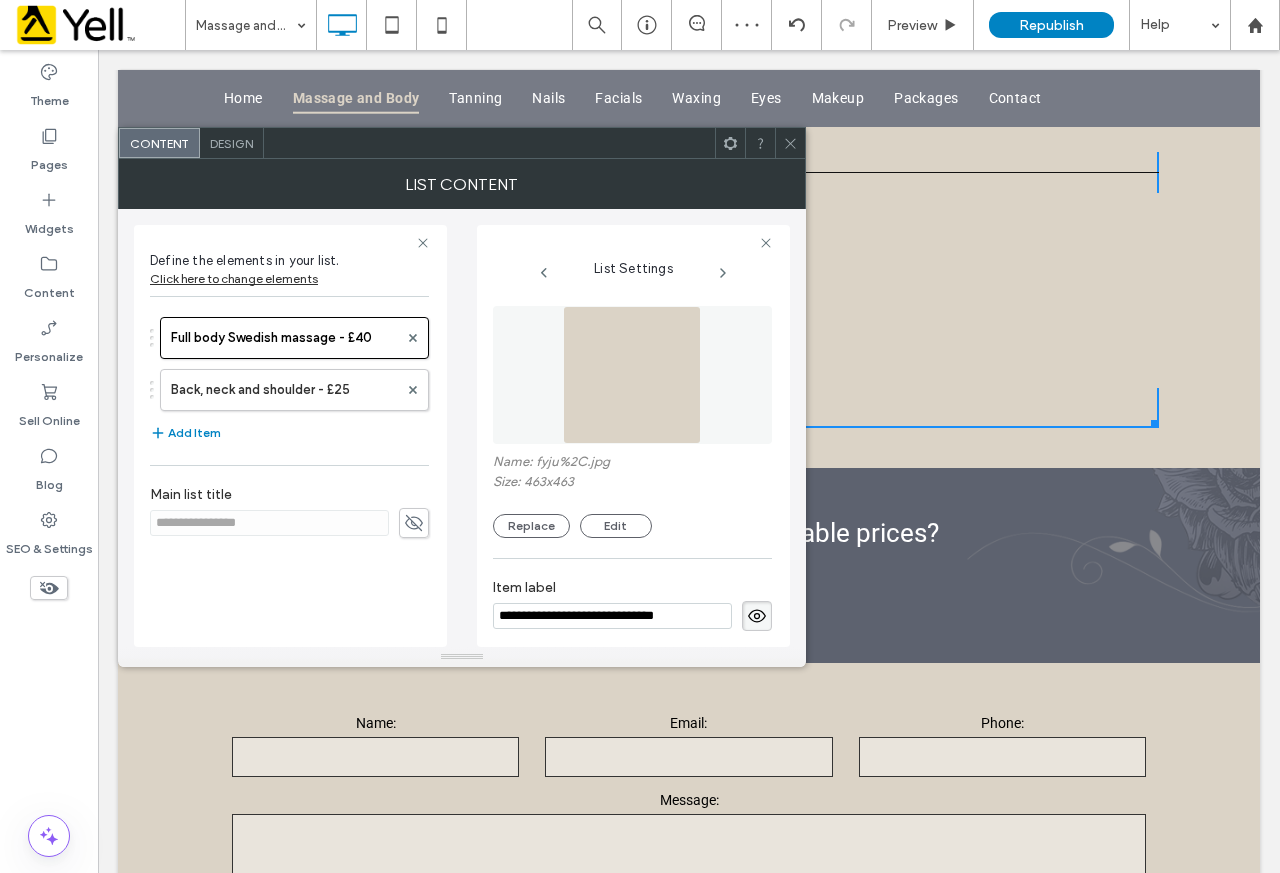 scroll, scrollTop: 1273, scrollLeft: 0, axis: vertical 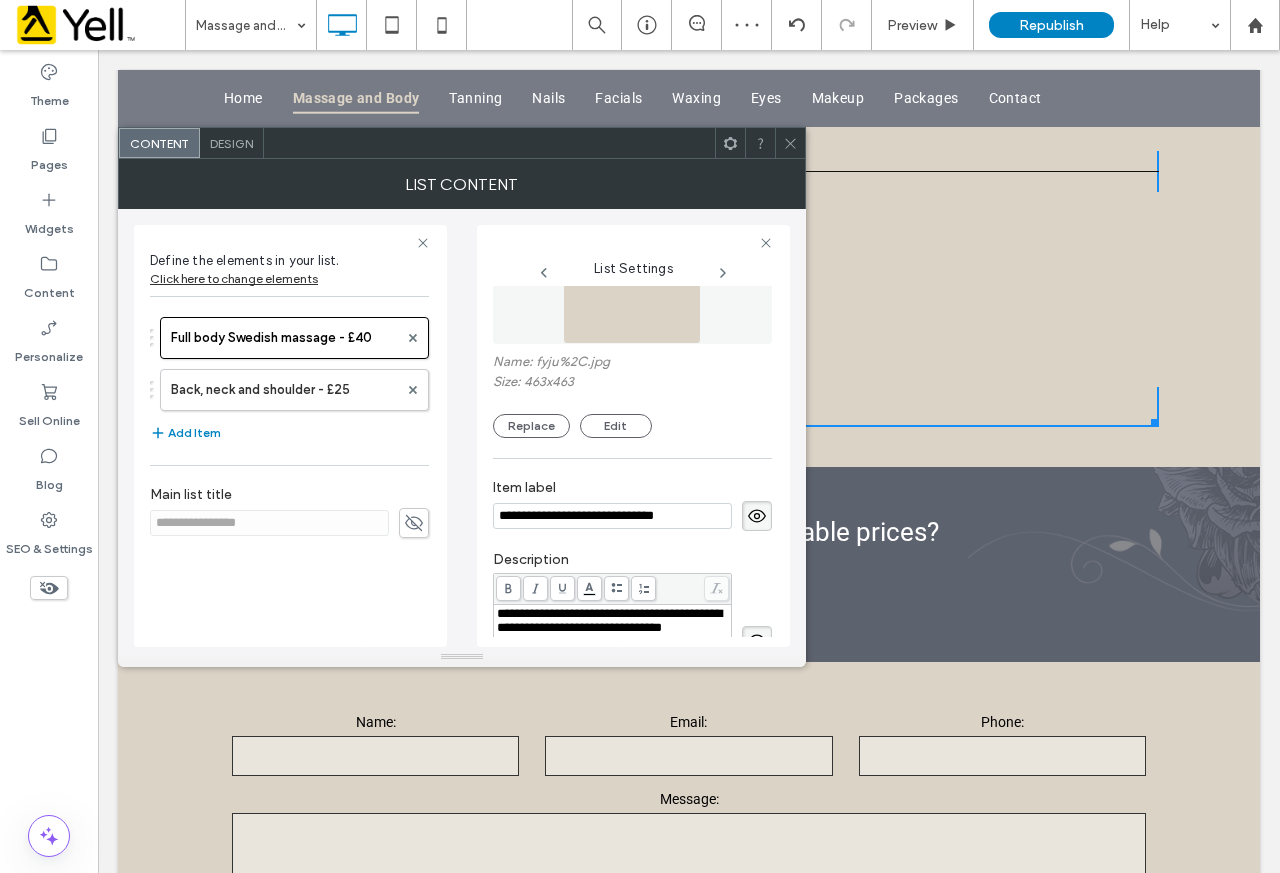 click on "**********" at bounding box center [612, 516] 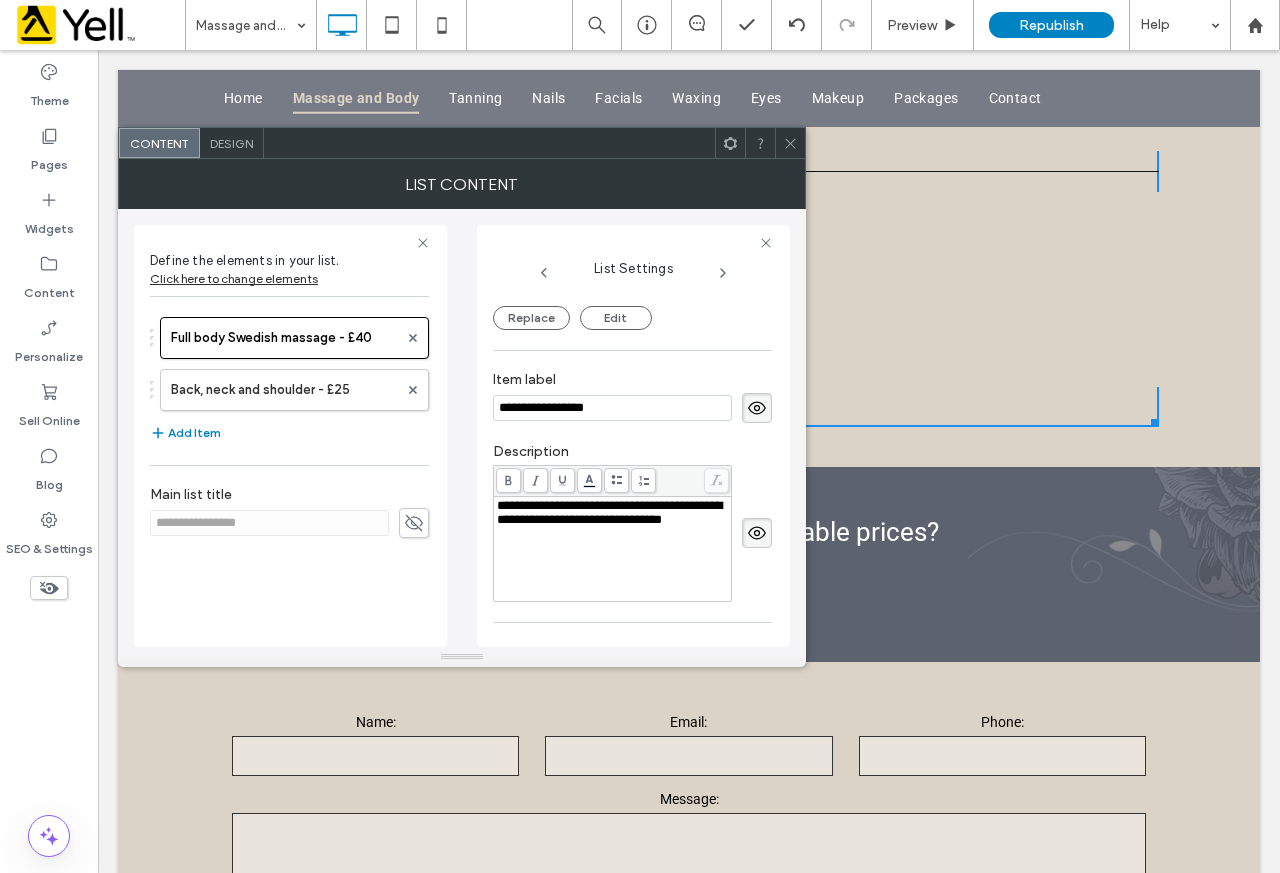 scroll, scrollTop: 156, scrollLeft: 0, axis: vertical 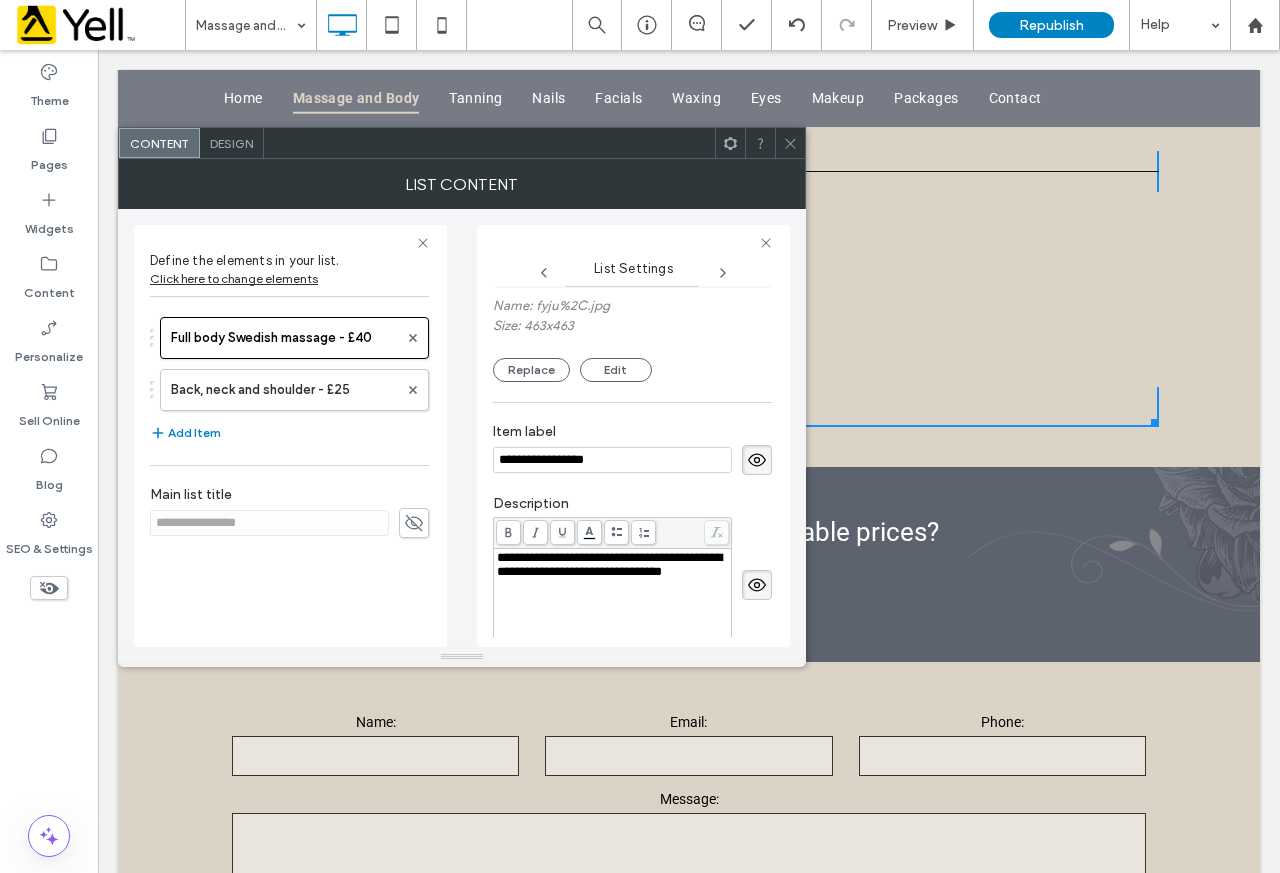 click on "**********" at bounding box center (612, 460) 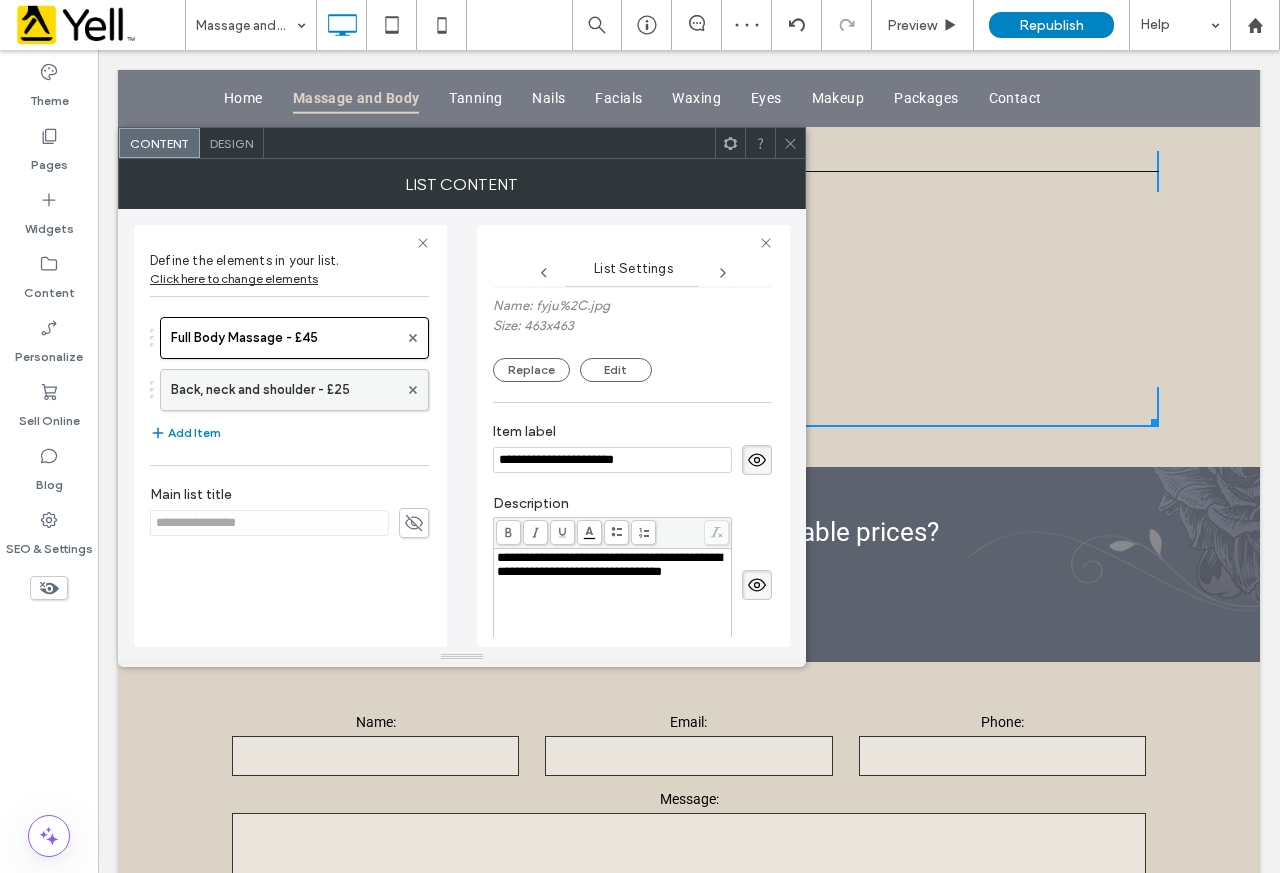 click on "Full Body Massage - £45 Back, neck and shoulder - £25" at bounding box center (289, 359) 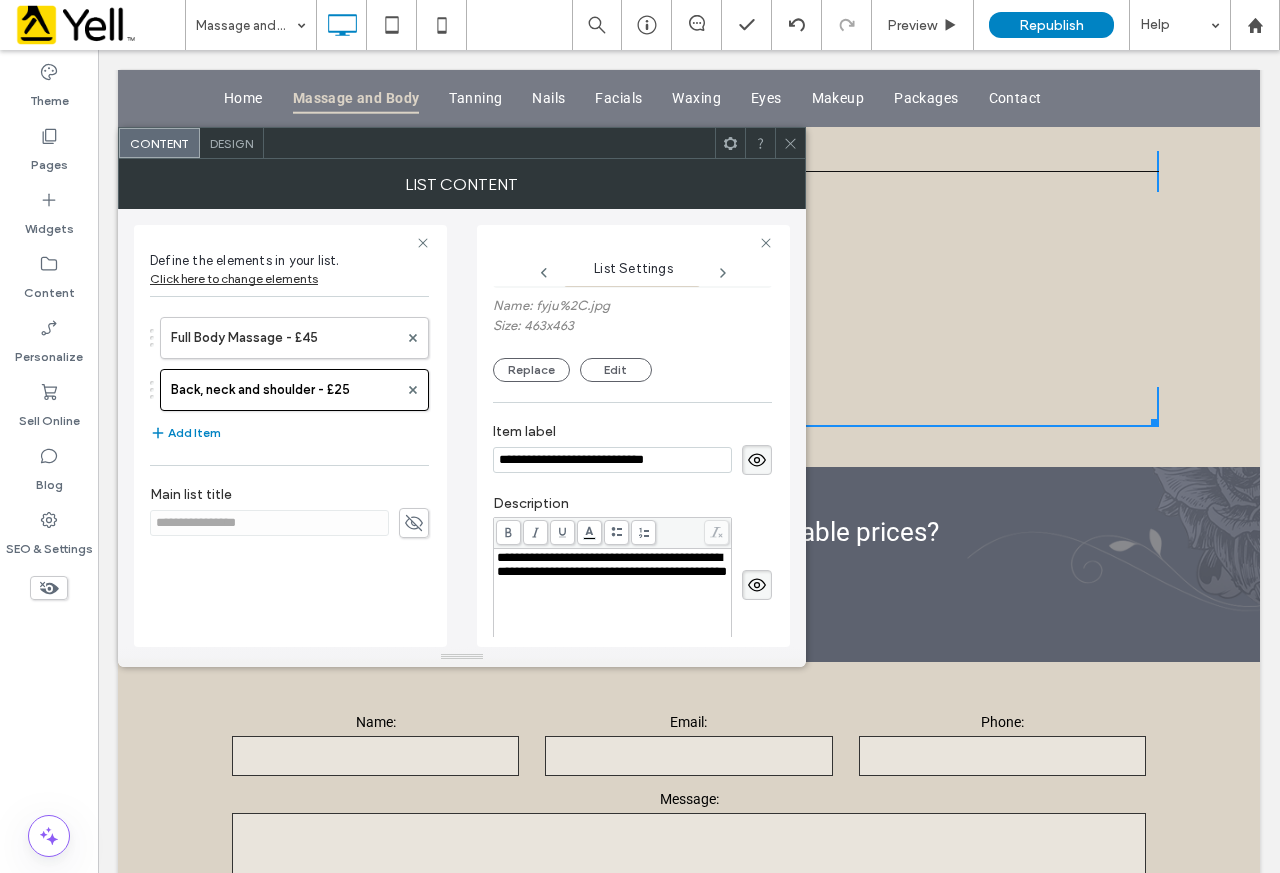 click on "**********" at bounding box center [612, 460] 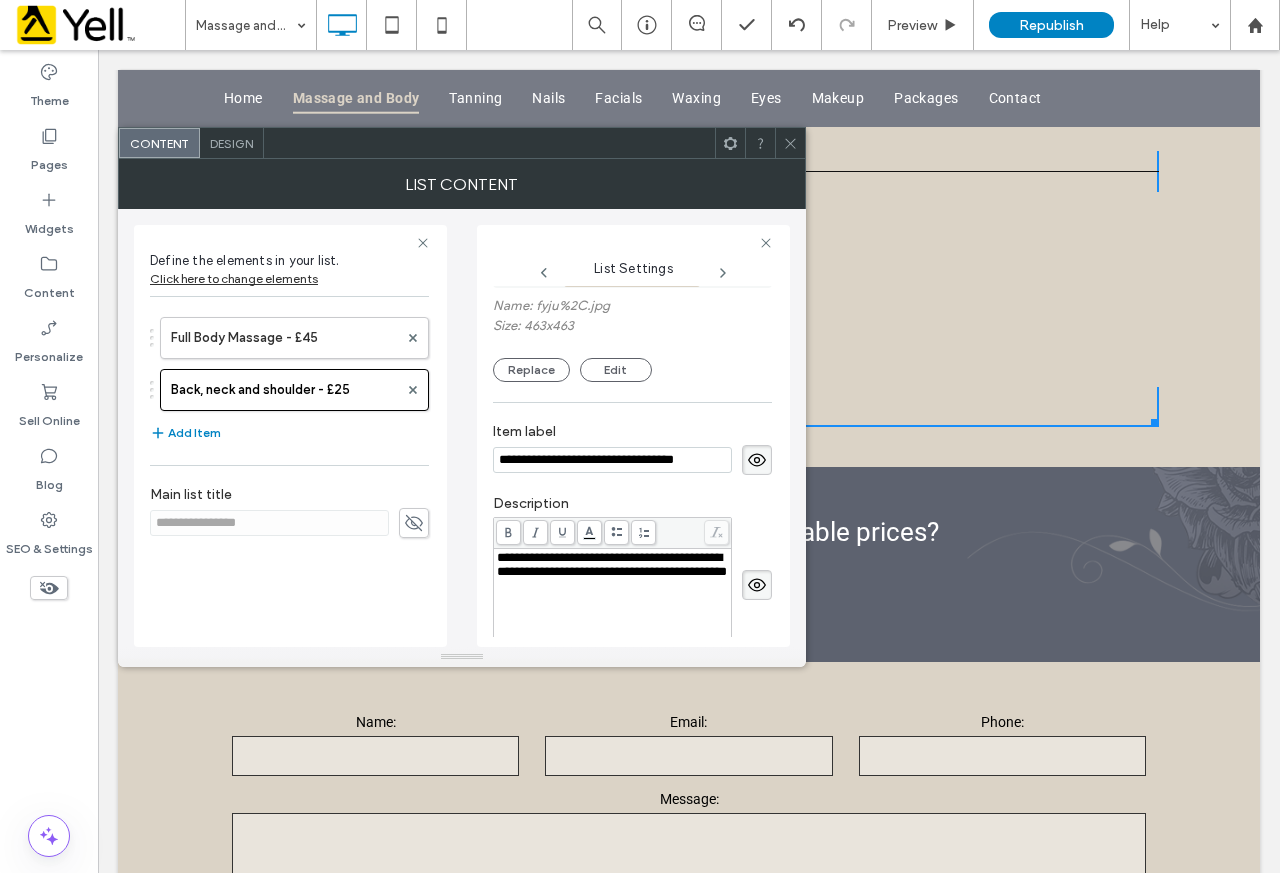 type on "**********" 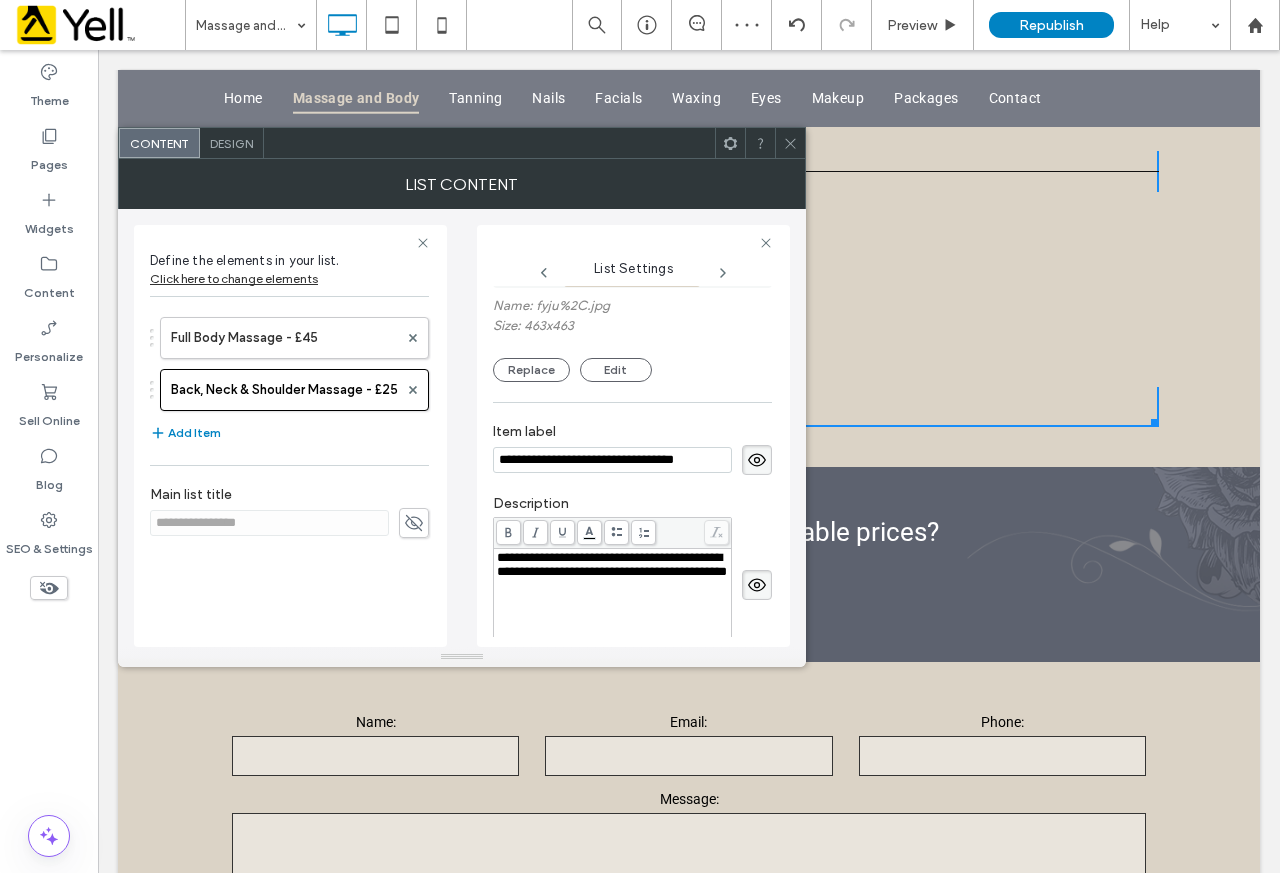 click on "**********" at bounding box center [612, 564] 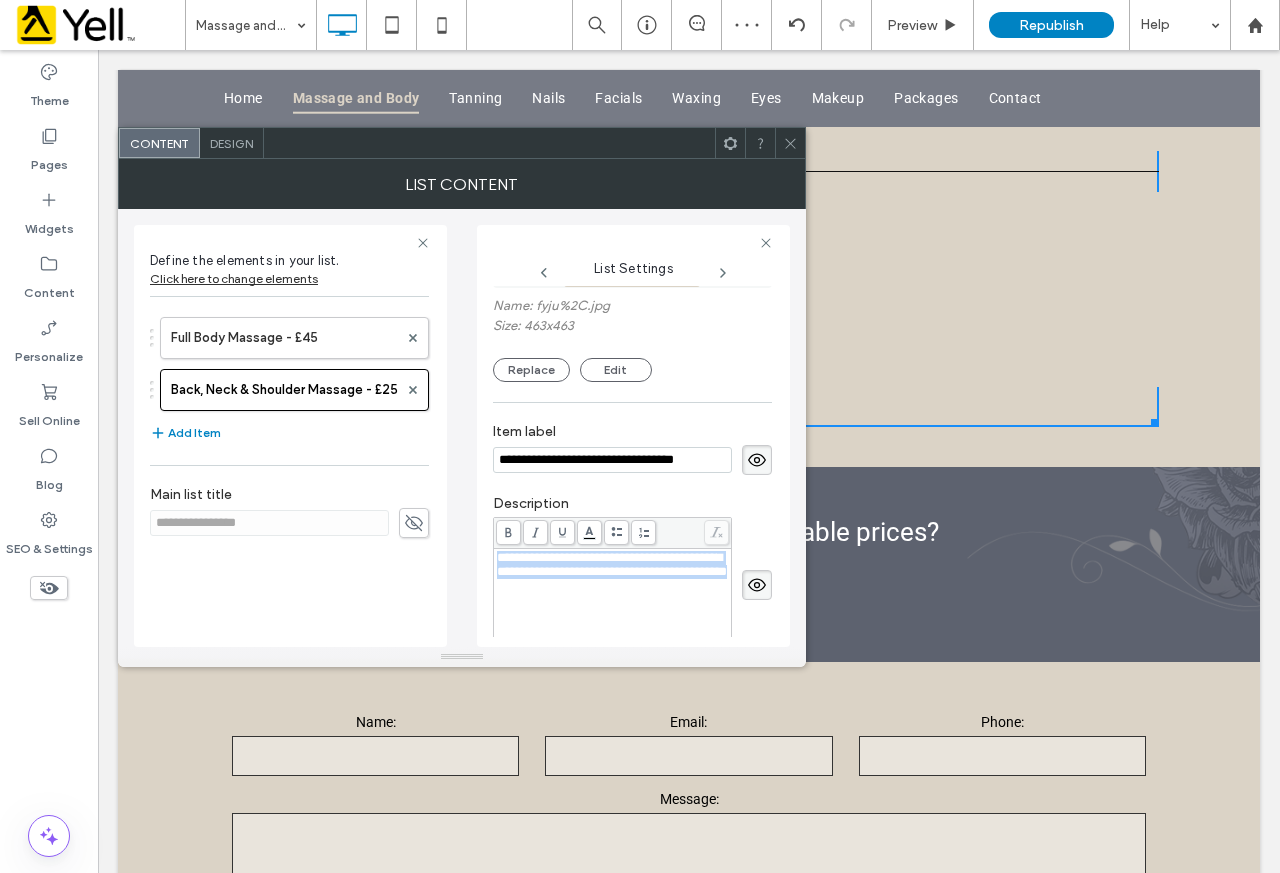 drag, startPoint x: 610, startPoint y: 595, endPoint x: 399, endPoint y: 534, distance: 219.64061 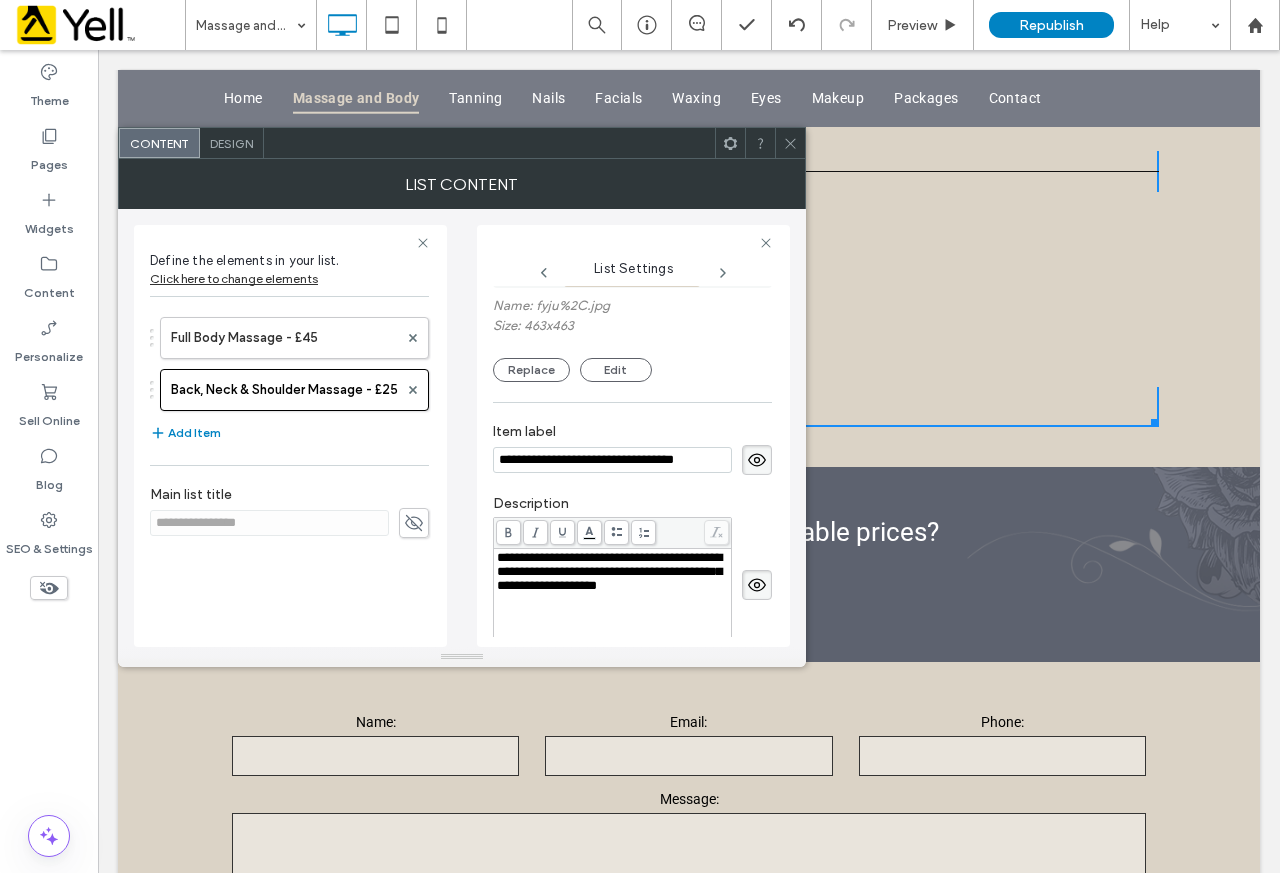 click on "List Content" at bounding box center [462, 184] 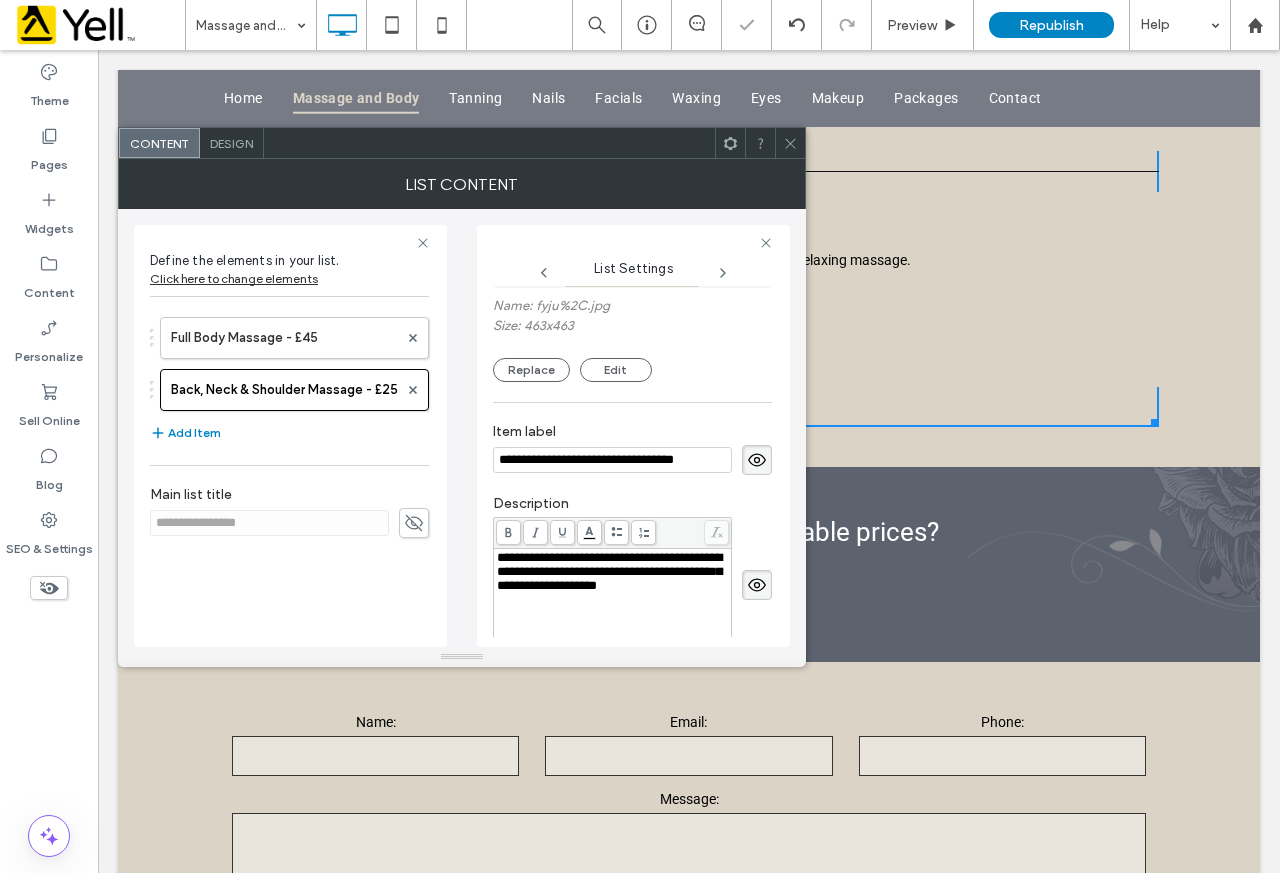 click 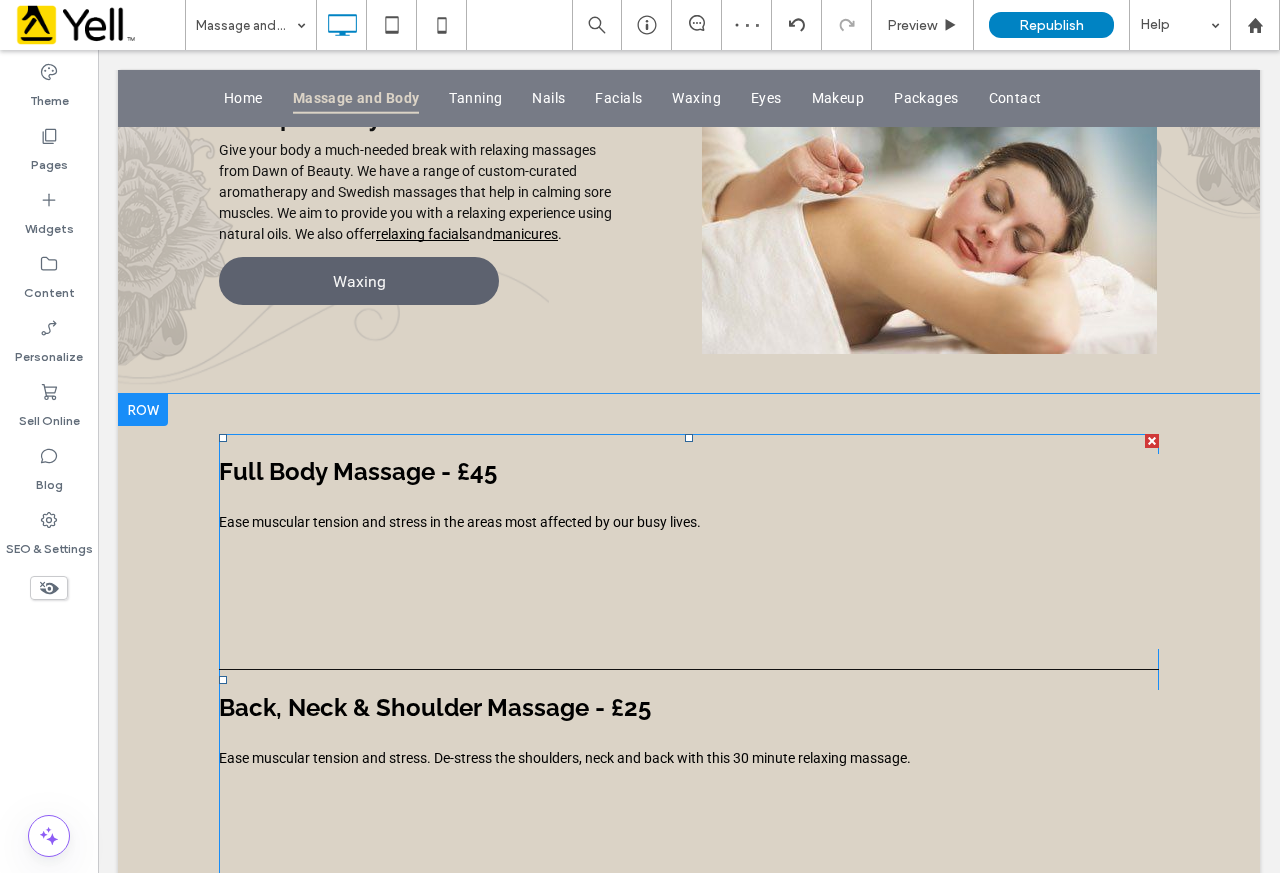 scroll, scrollTop: 773, scrollLeft: 0, axis: vertical 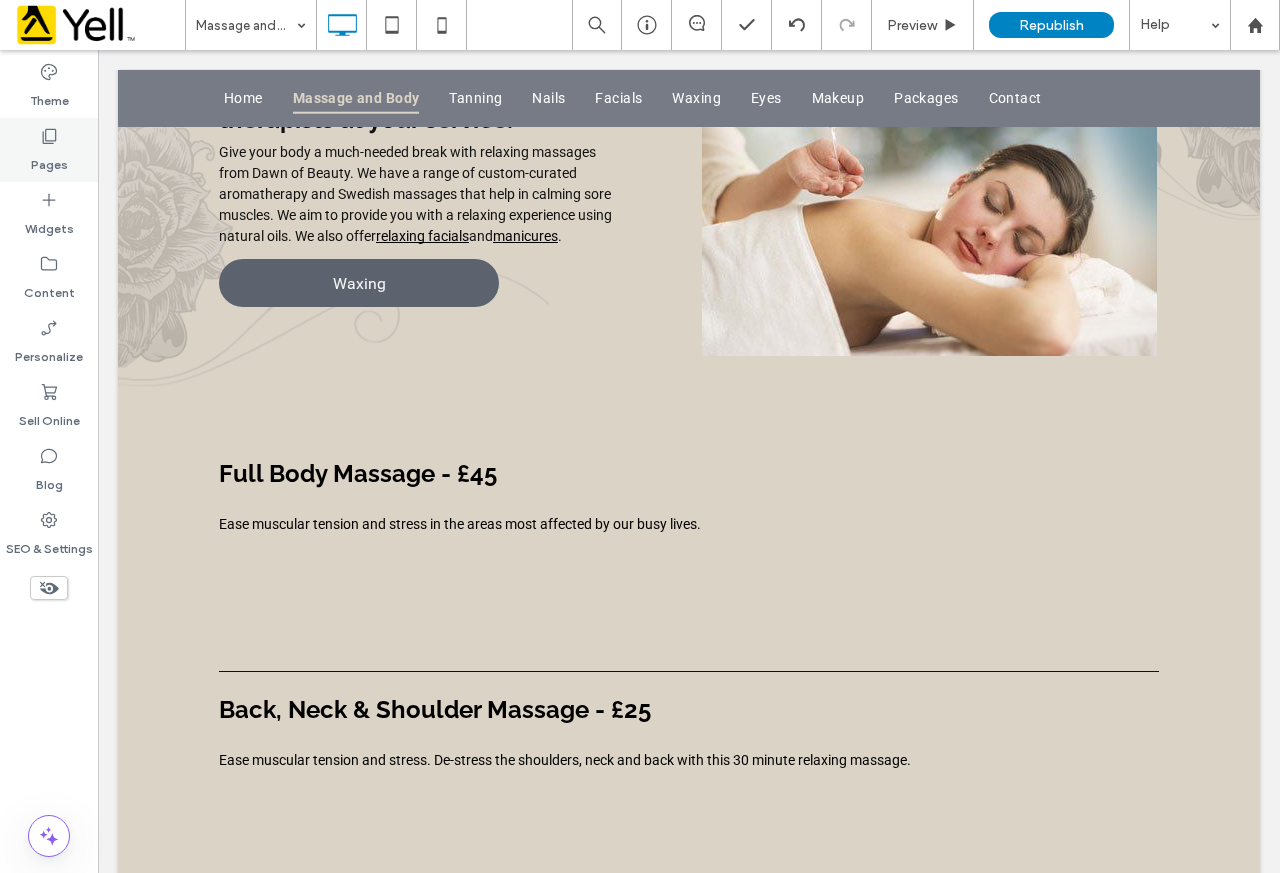 click on "Pages" at bounding box center (49, 160) 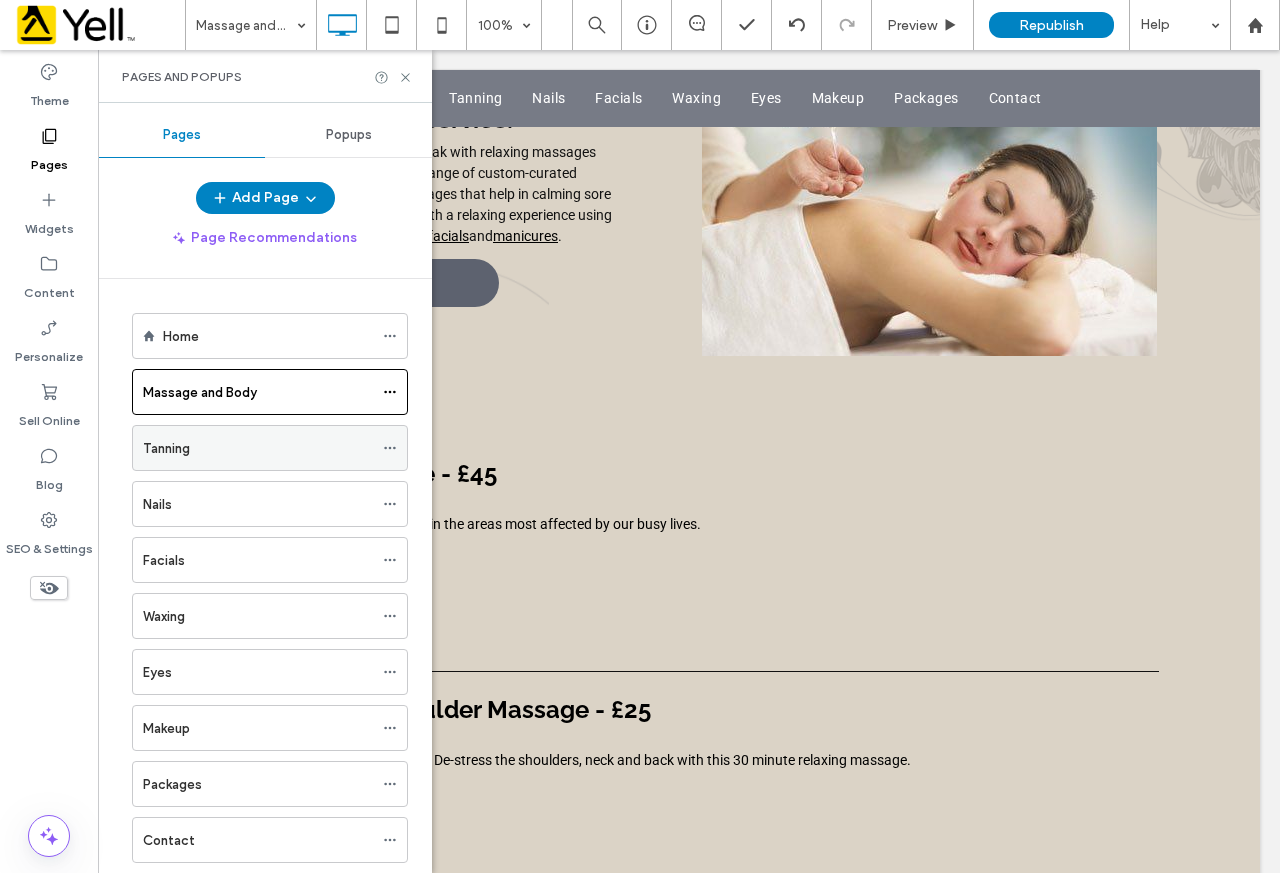 click on "Tanning" at bounding box center (258, 448) 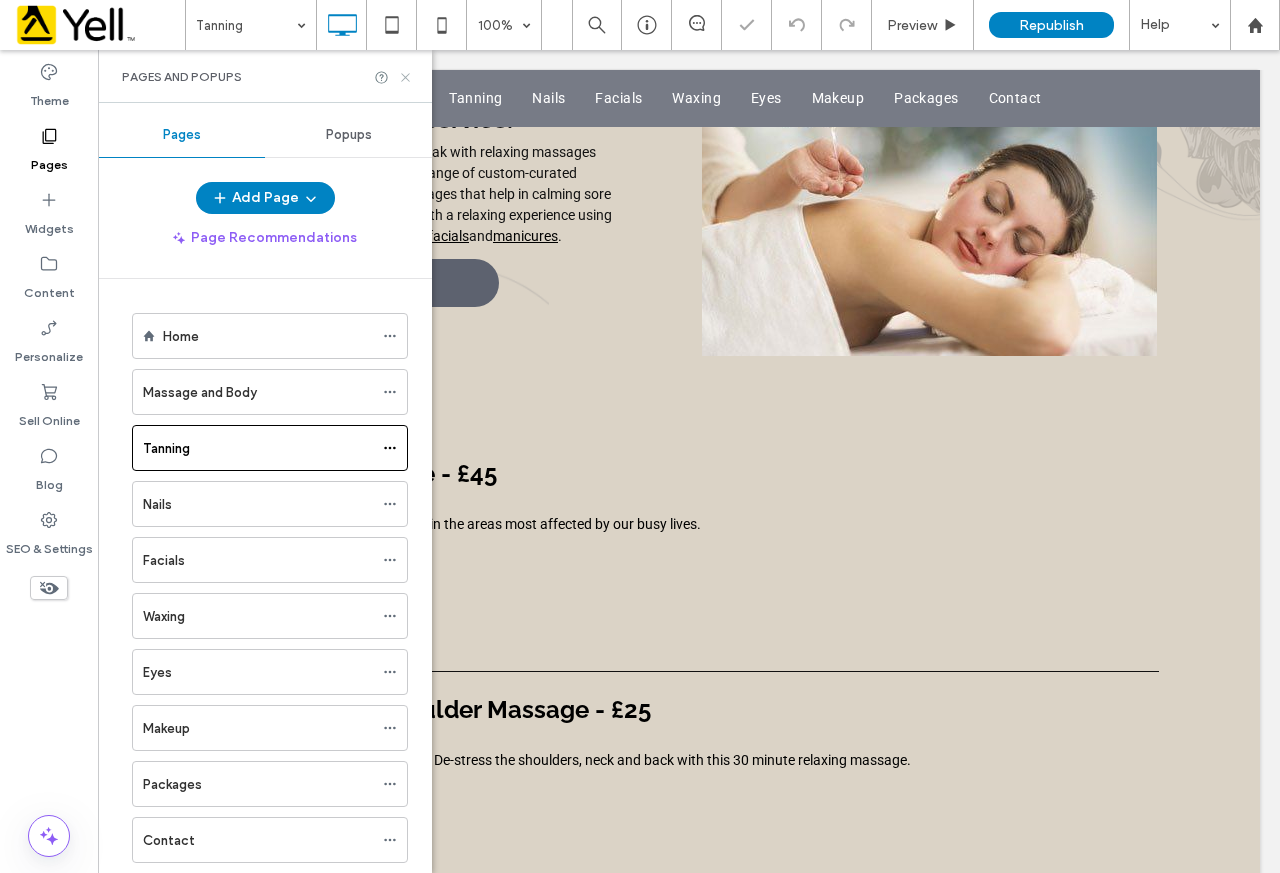 click 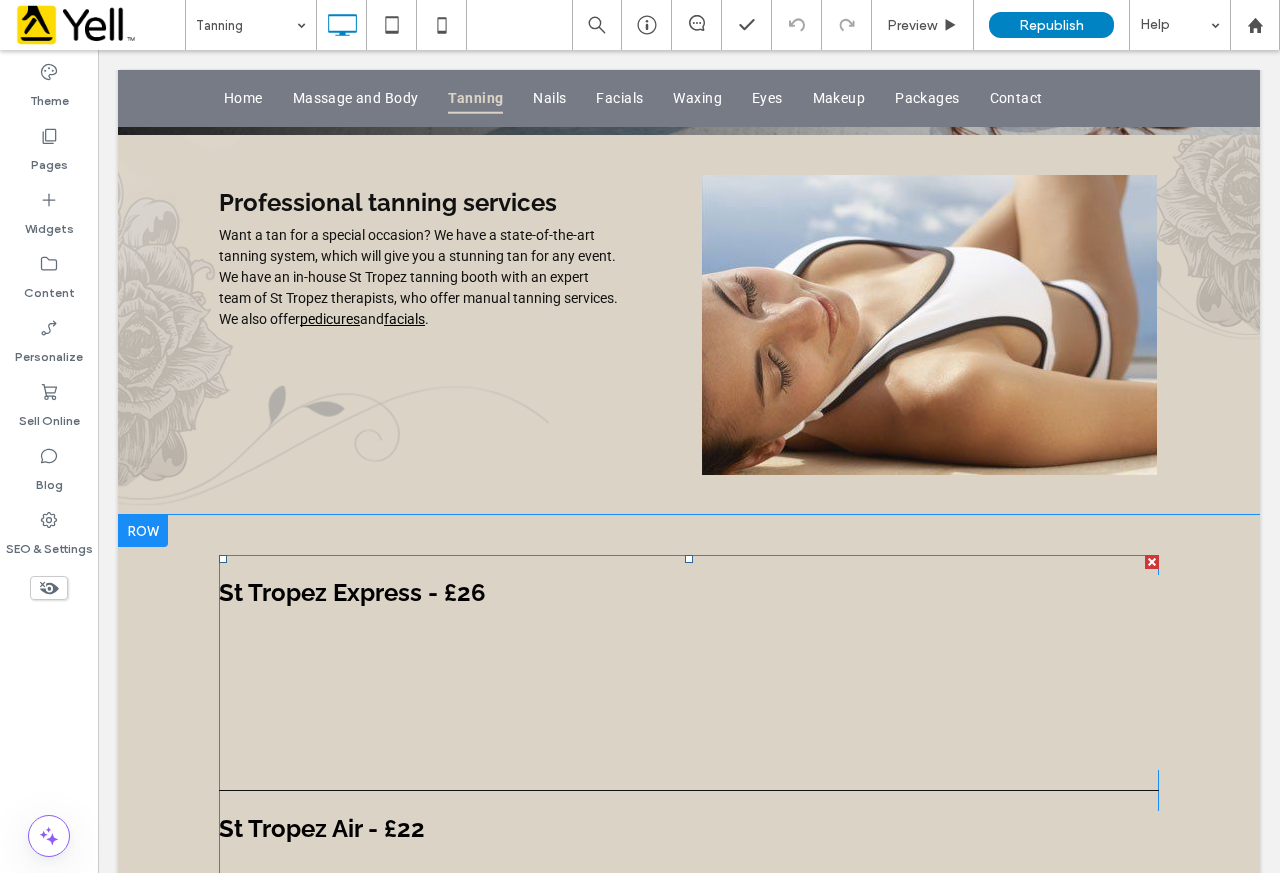 scroll, scrollTop: 602, scrollLeft: 0, axis: vertical 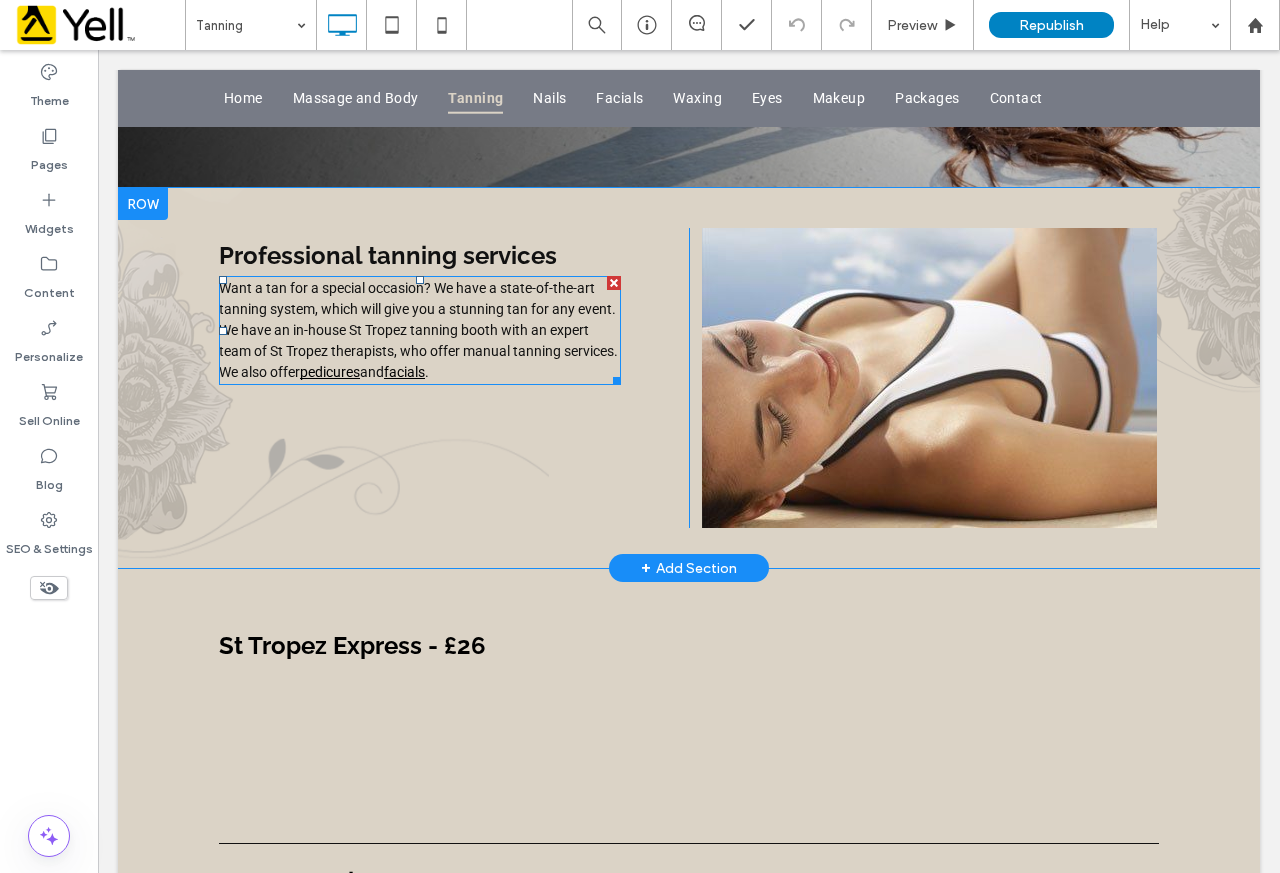 click on "Want a tan for a special occasion? We have a state-of-the-art tanning system, which will give you a stunning tan for any event. We have an in-house St Tropez tanning booth with an expert team of St Tropez therapists, who offer manual tanning services. We also offer  pedicures
and  facials ." at bounding box center [420, 330] 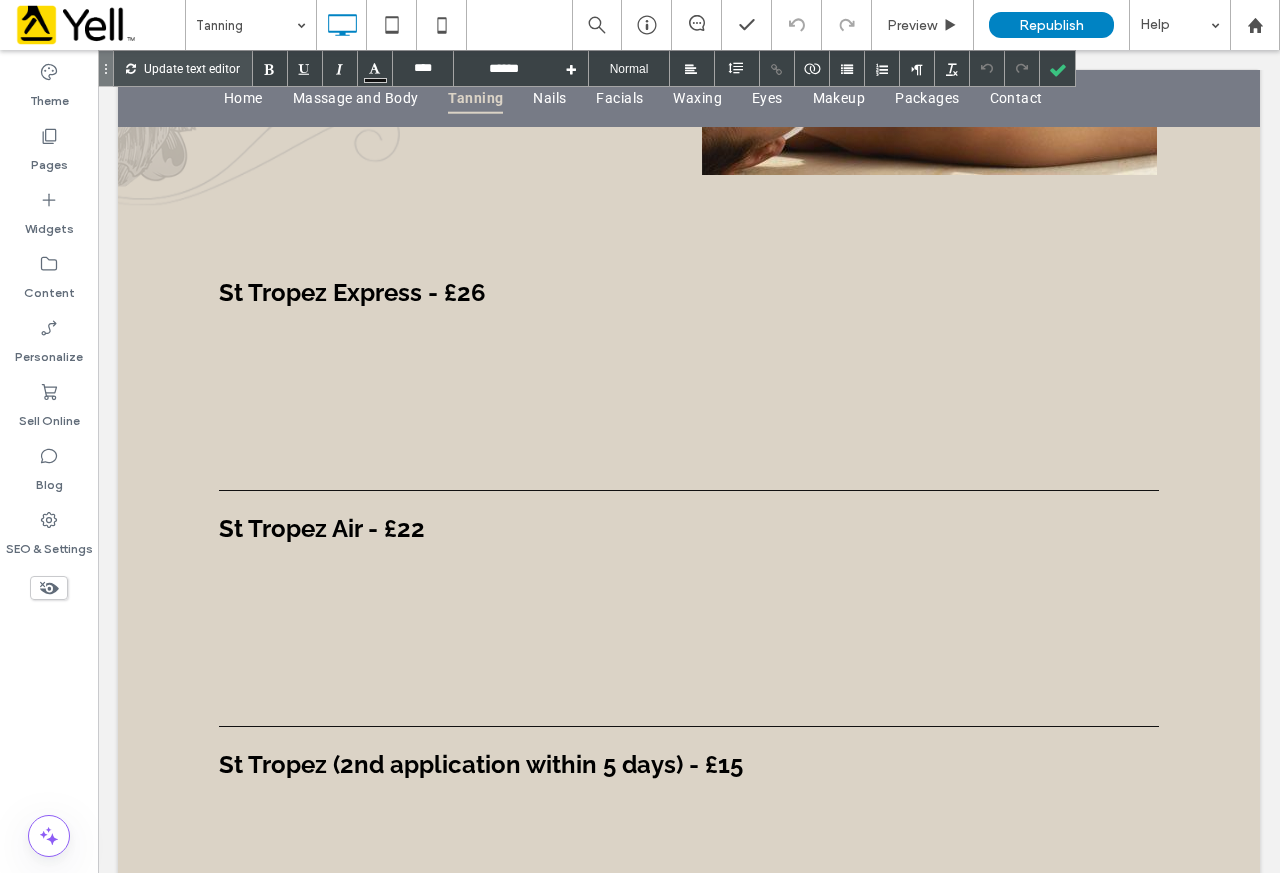scroll, scrollTop: 1002, scrollLeft: 0, axis: vertical 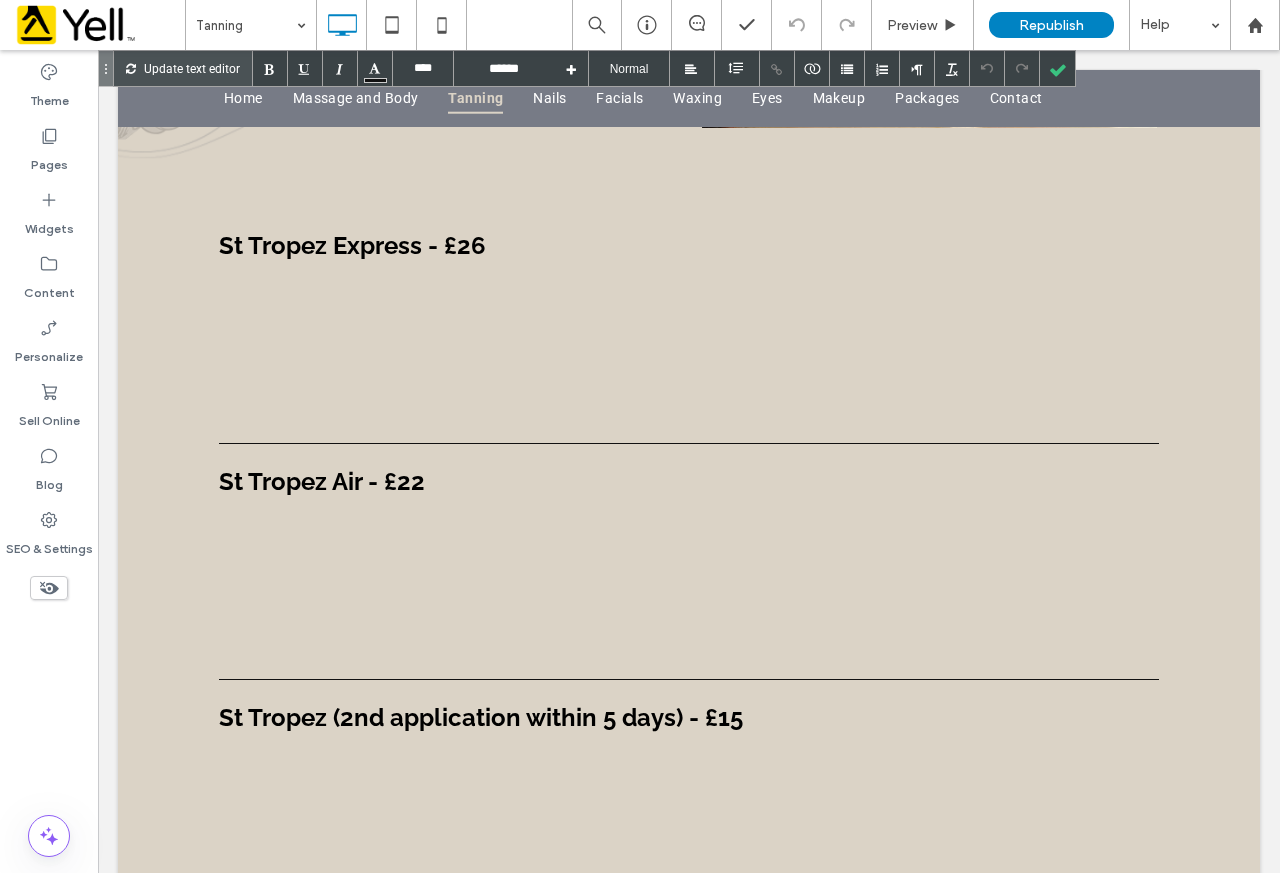 drag, startPoint x: 659, startPoint y: 581, endPoint x: 757, endPoint y: 631, distance: 110.01818 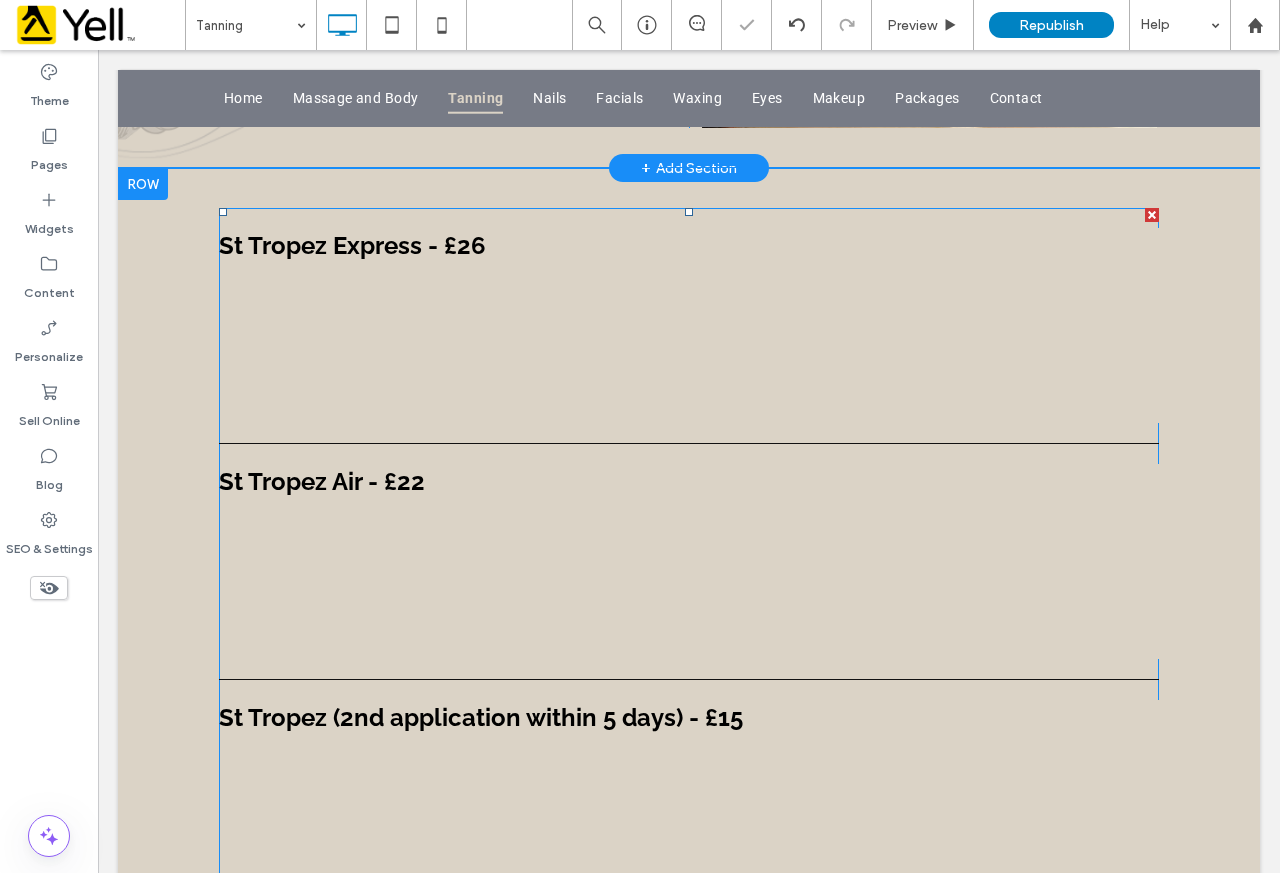 click on "St Tropez Air - £22
Write a description for this list item and include information that will interest site visitors. For example, you may want to describe a team member's experience, what makes a product special or a unique service that you offer." at bounding box center (689, 561) 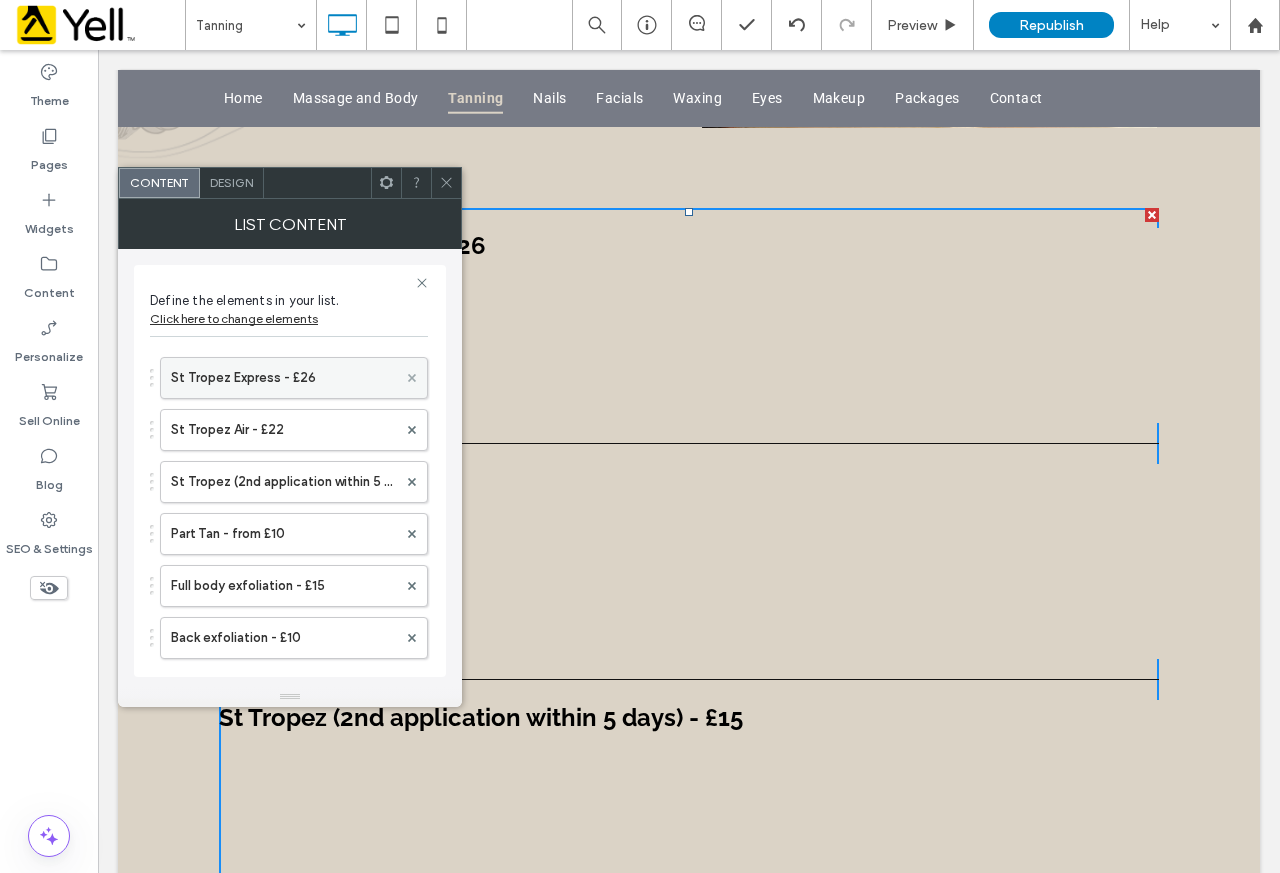 click 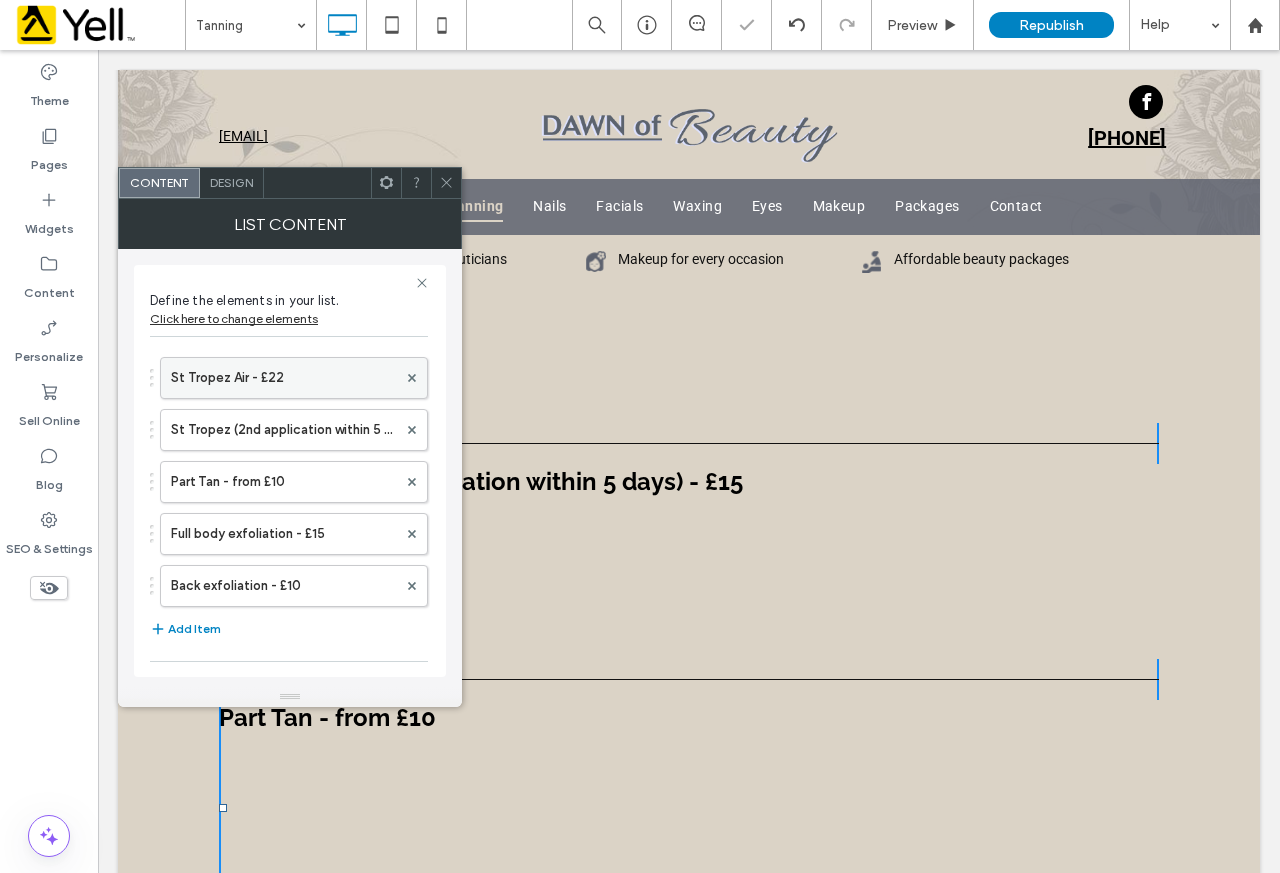 click on "St Tropez Air - £22" at bounding box center (284, 378) 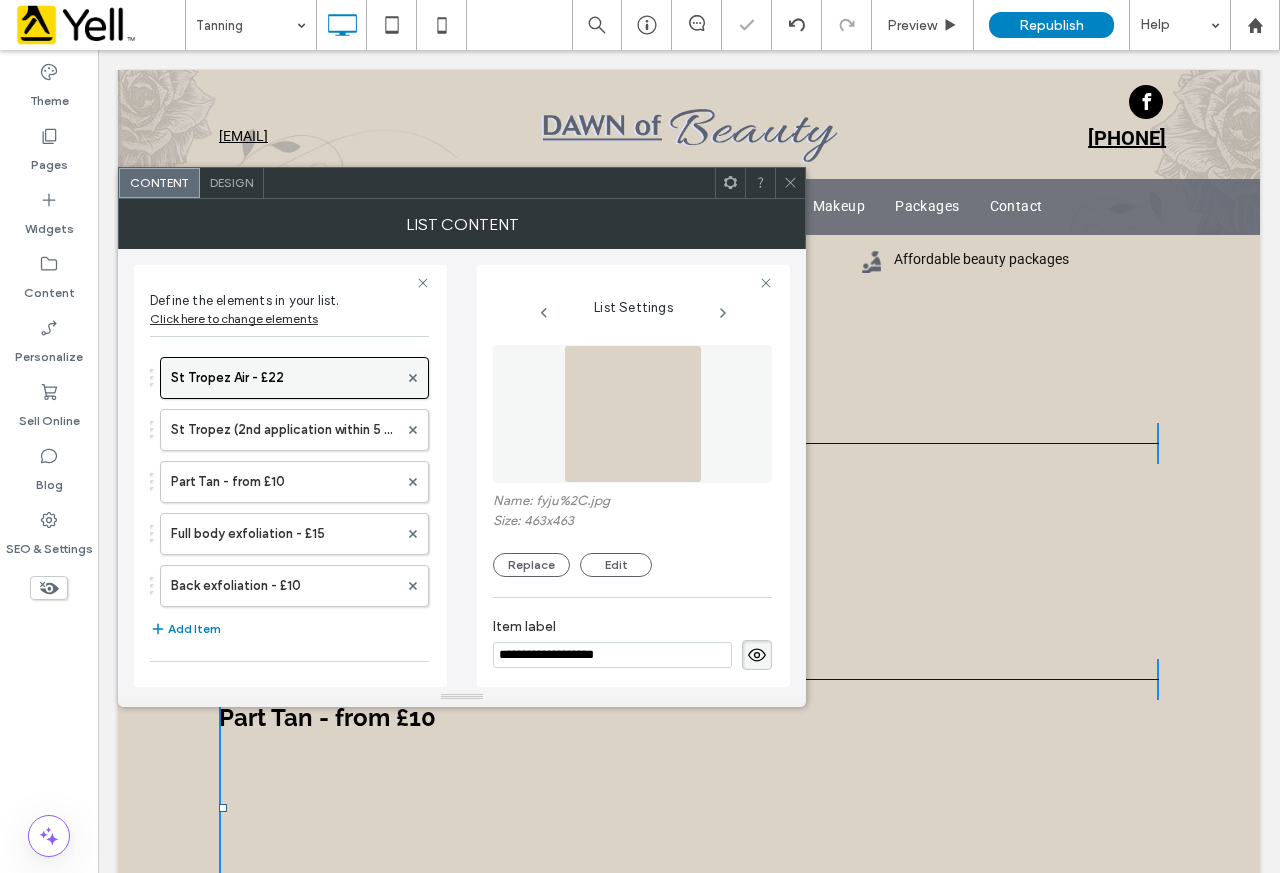 scroll, scrollTop: 0, scrollLeft: 0, axis: both 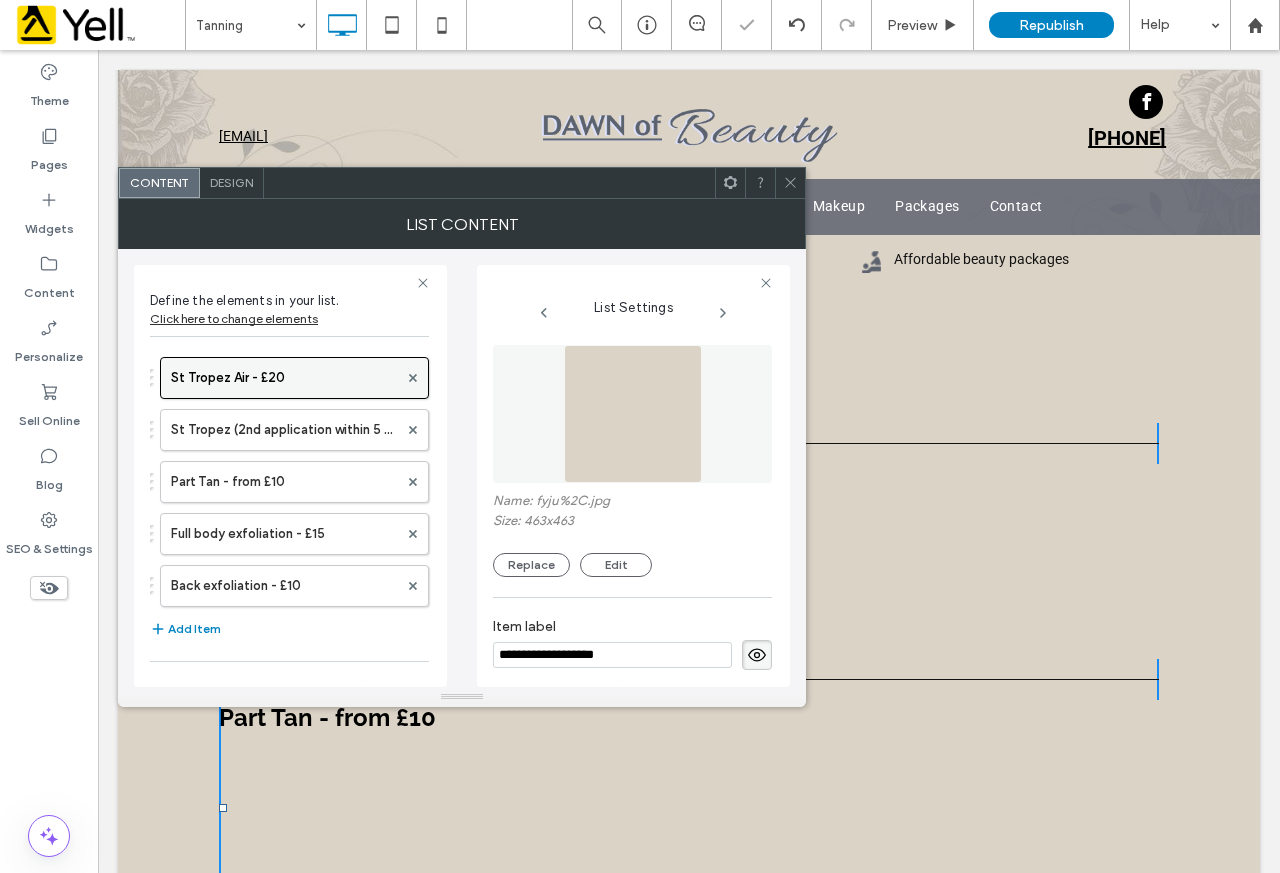 click on "St Tropez Air - £20" at bounding box center [284, 378] 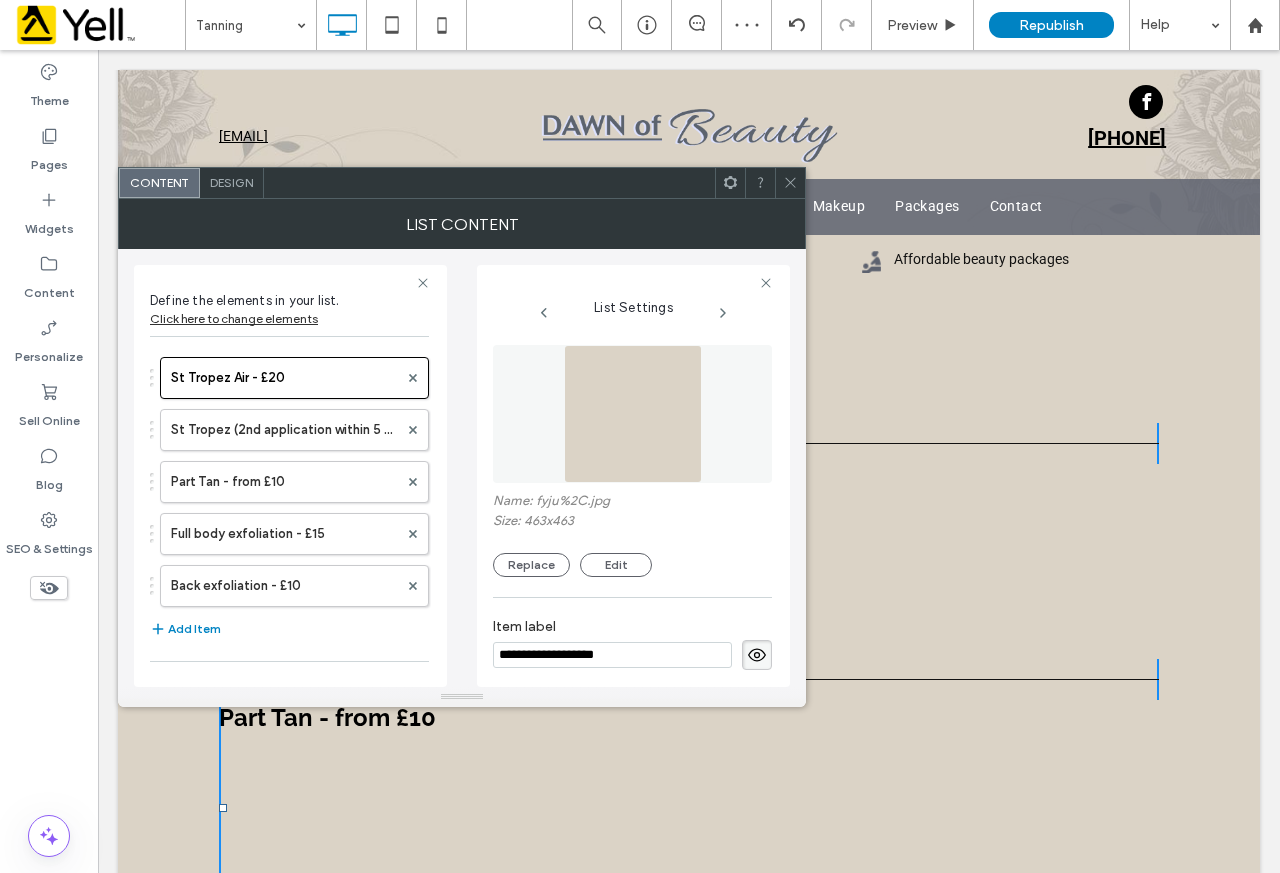 click on "**********" at bounding box center [612, 655] 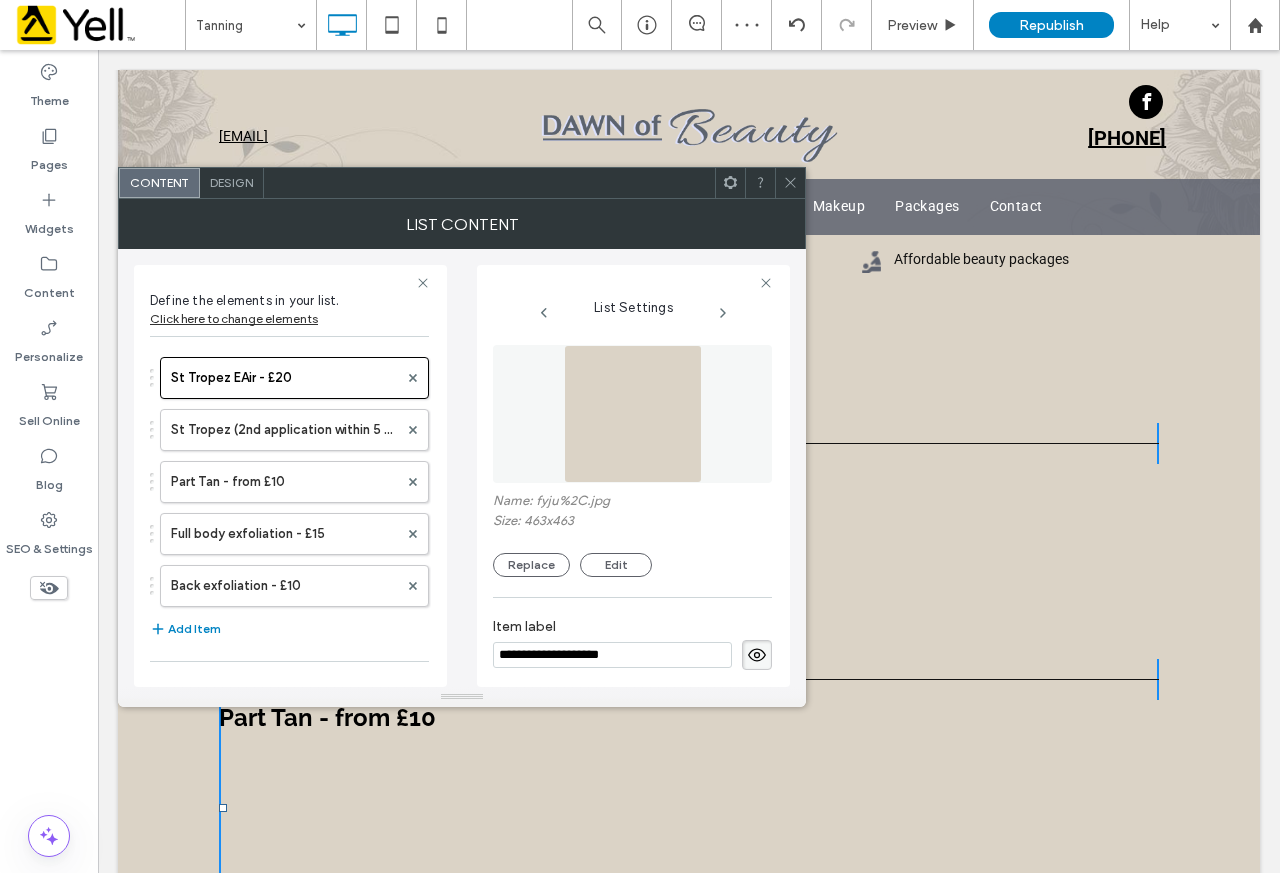 click on "**********" at bounding box center (612, 655) 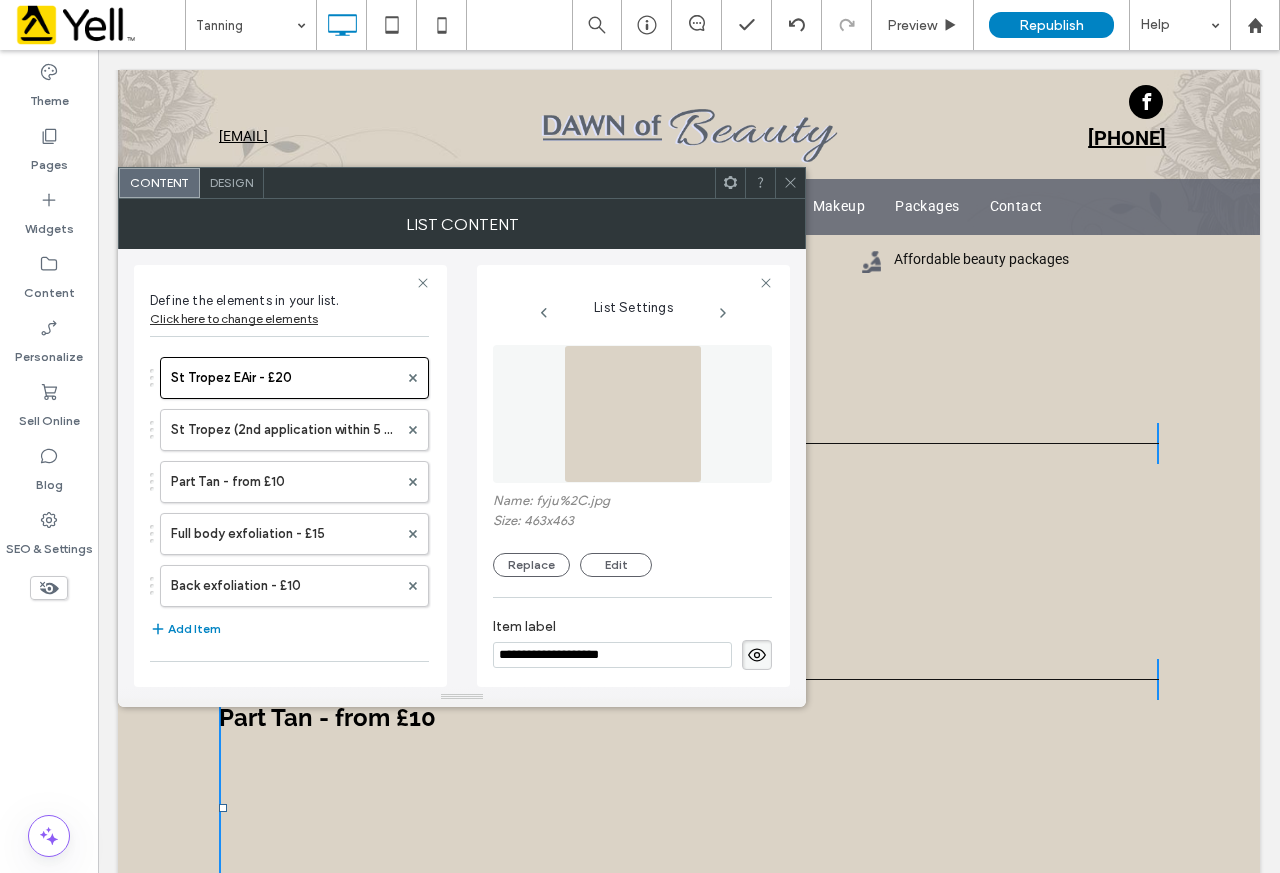 drag, startPoint x: 580, startPoint y: 656, endPoint x: 488, endPoint y: 650, distance: 92.19544 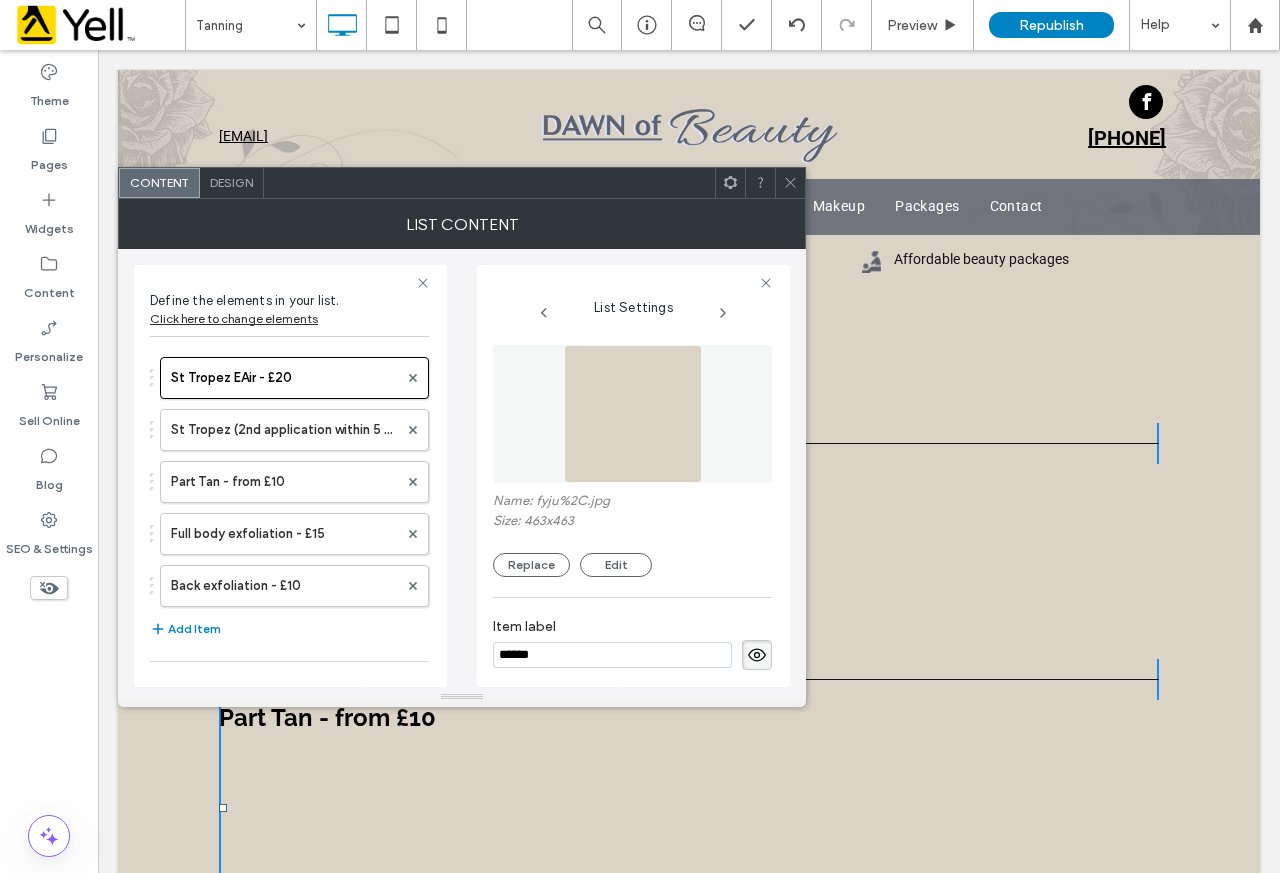 paste on "**********" 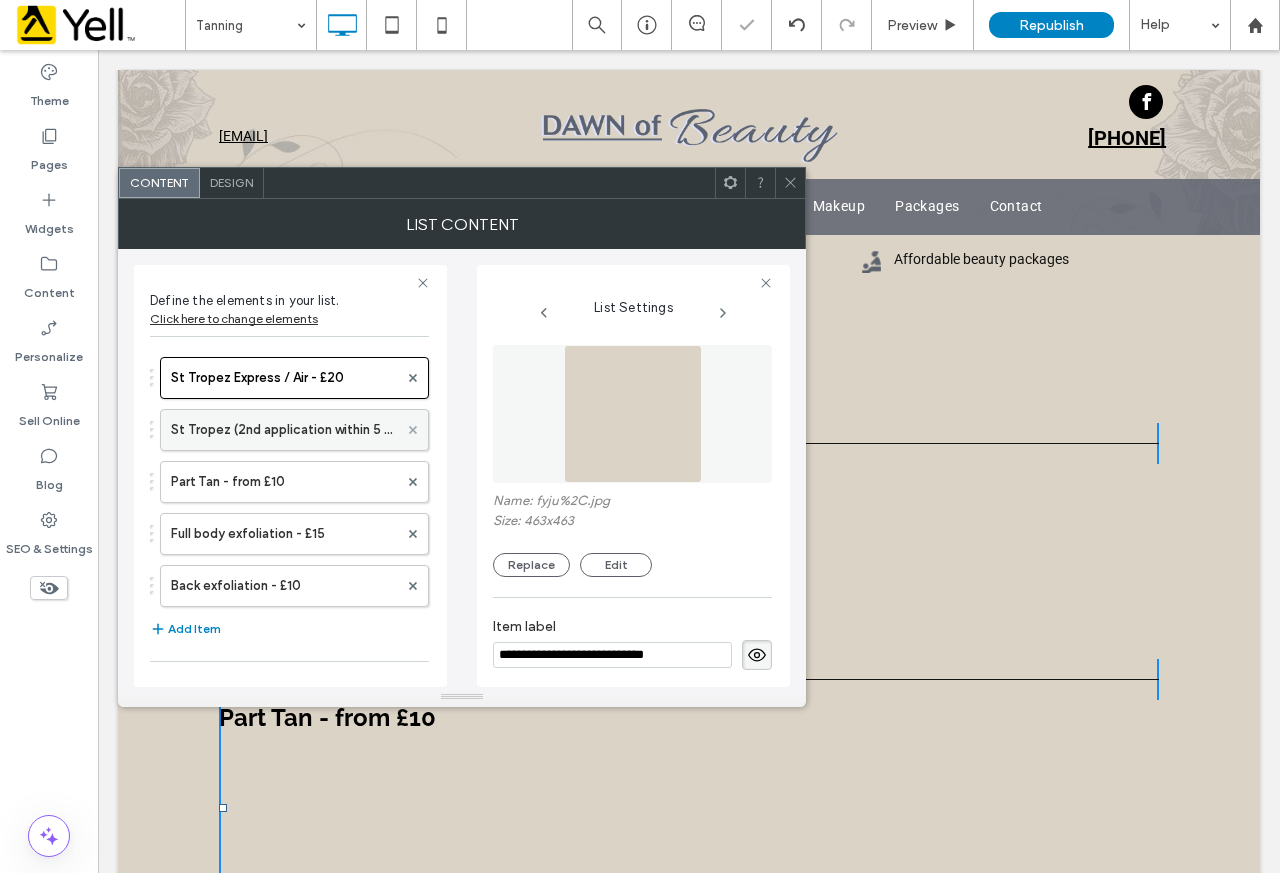 click 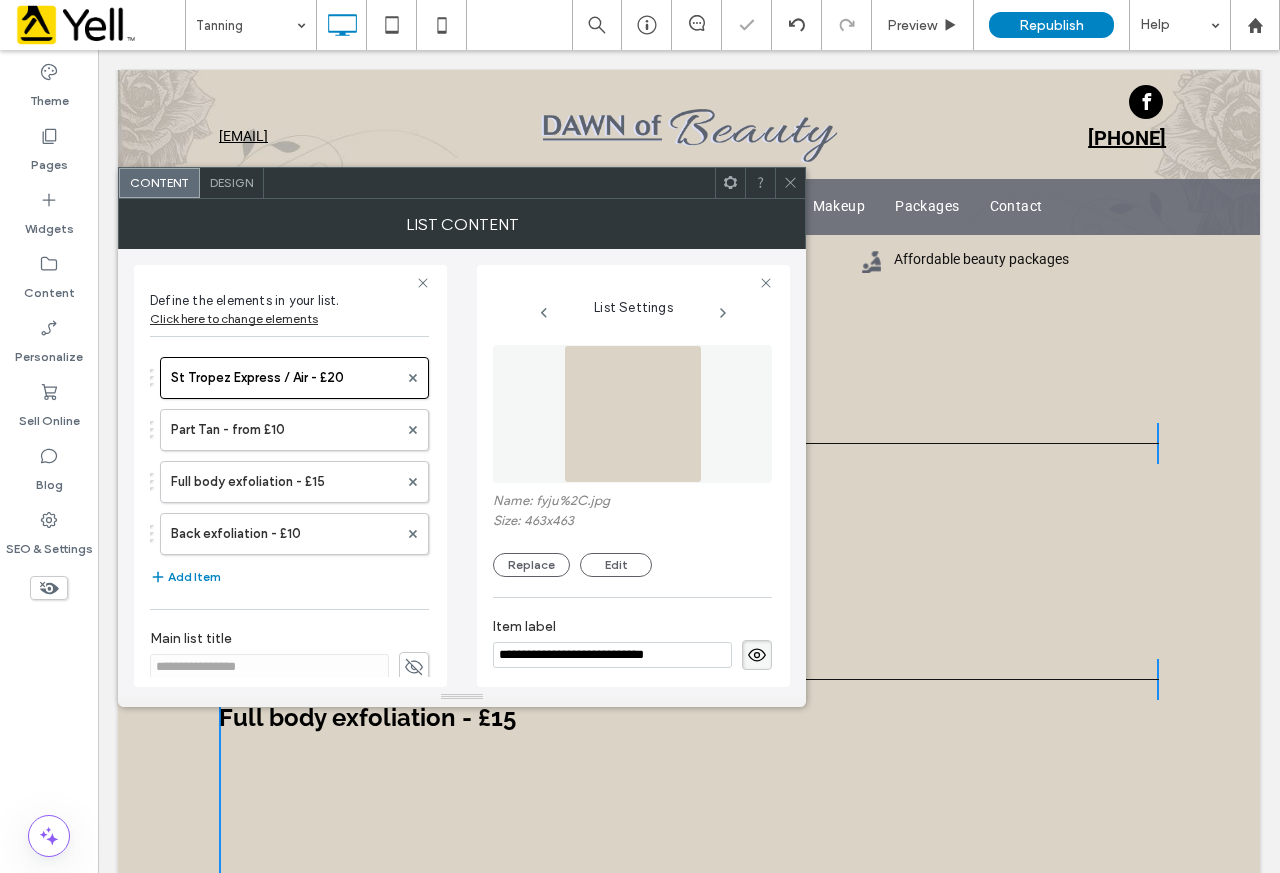 drag, startPoint x: 276, startPoint y: 426, endPoint x: 461, endPoint y: 502, distance: 200.0025 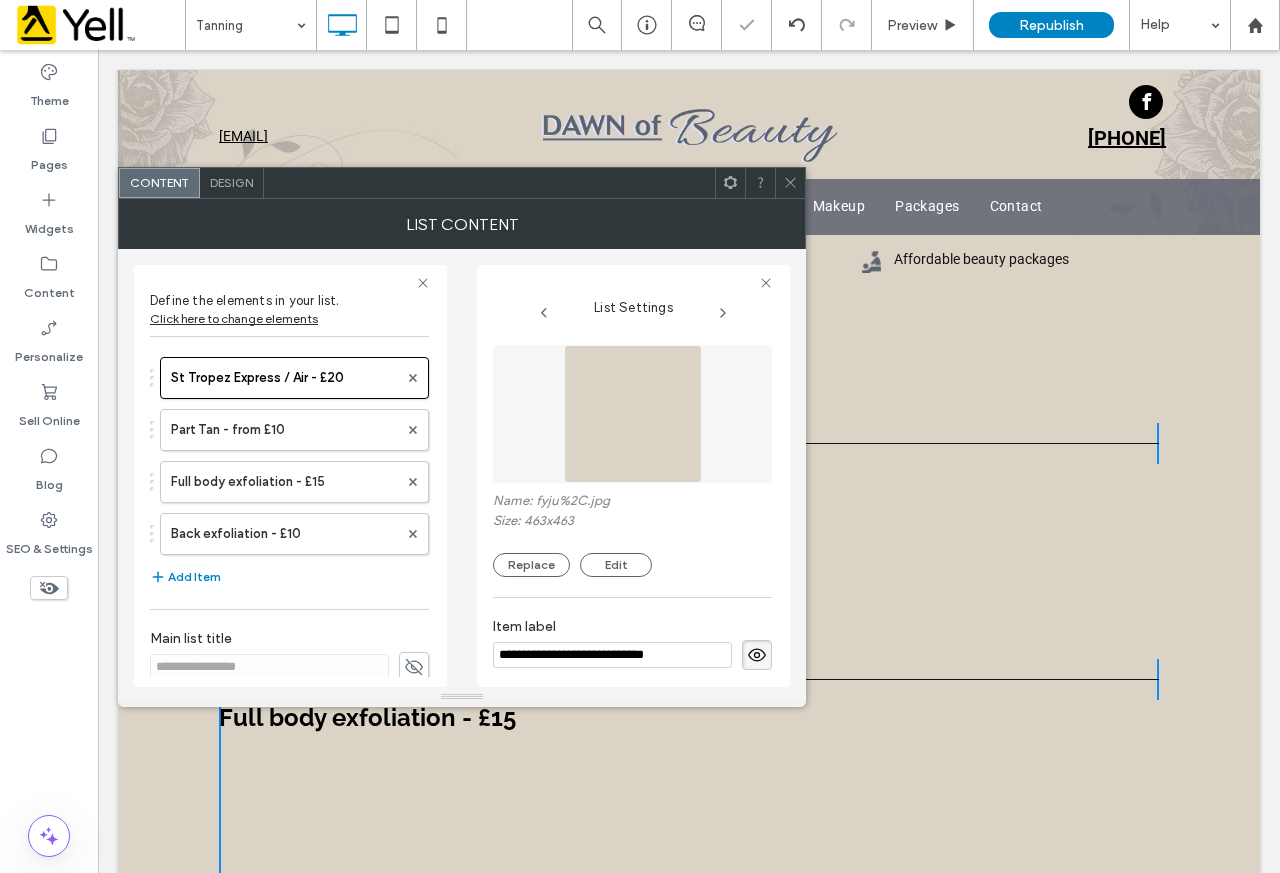 click on "Part Tan - from £10" at bounding box center (284, 430) 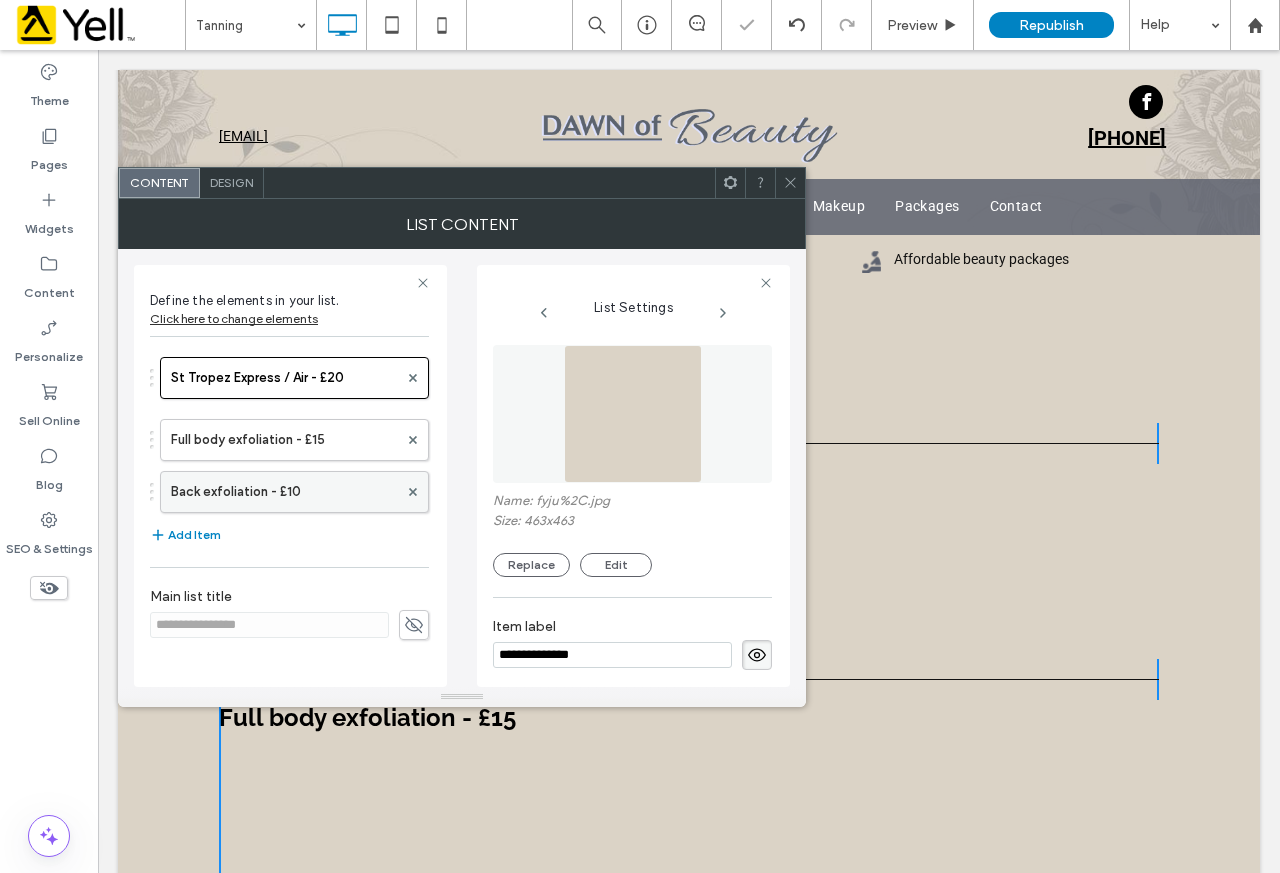 click on "Back exfoliation - £10" at bounding box center (284, 492) 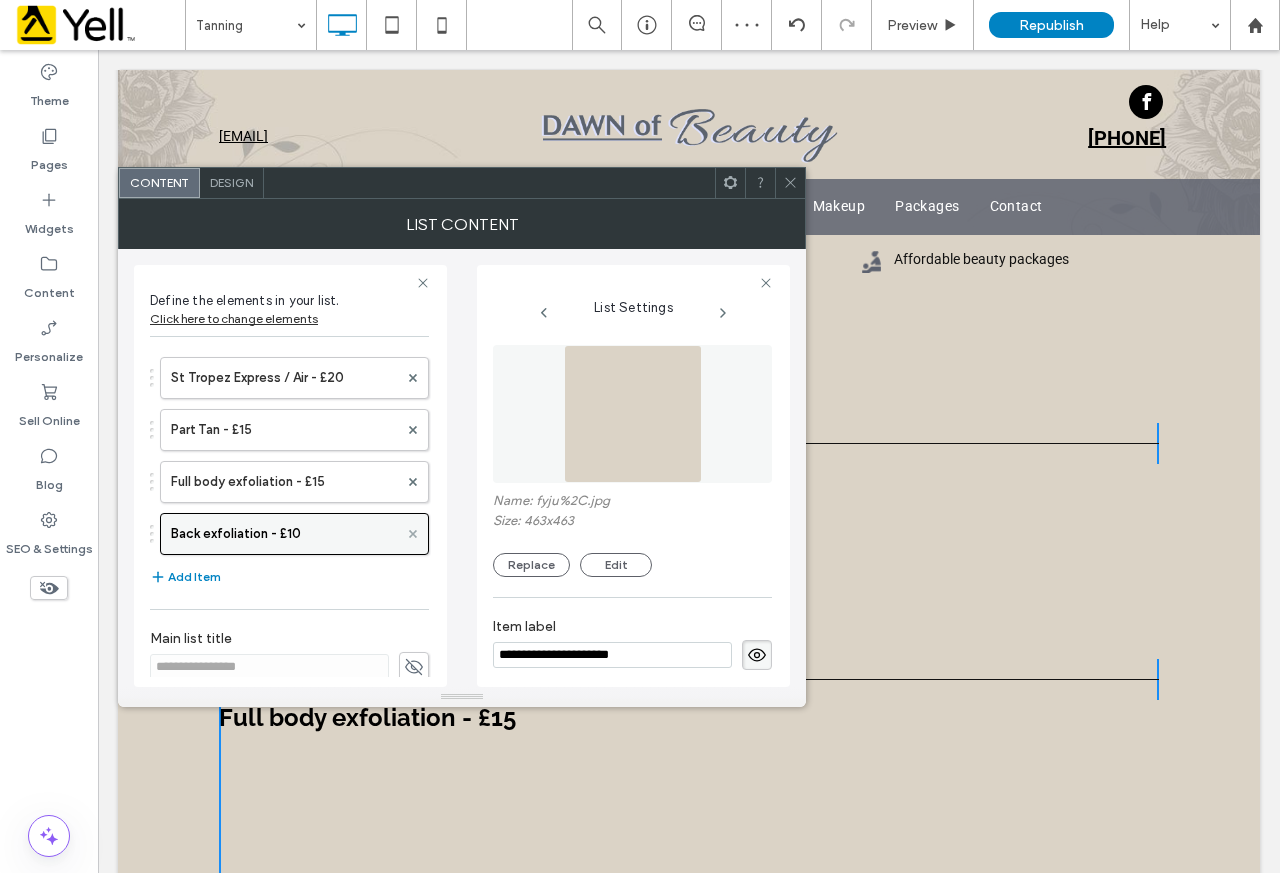 click 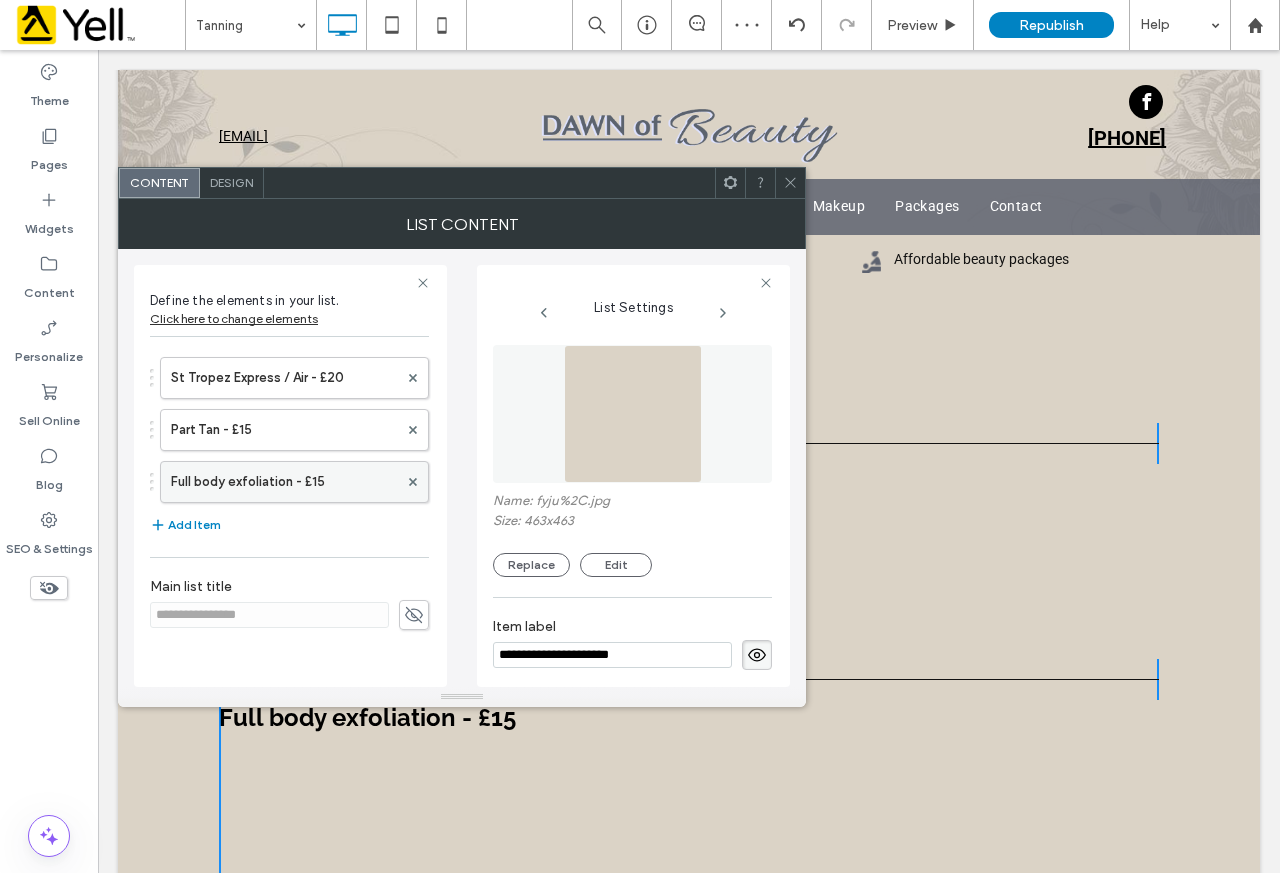 click on "Full body exfoliation - £15" at bounding box center [284, 482] 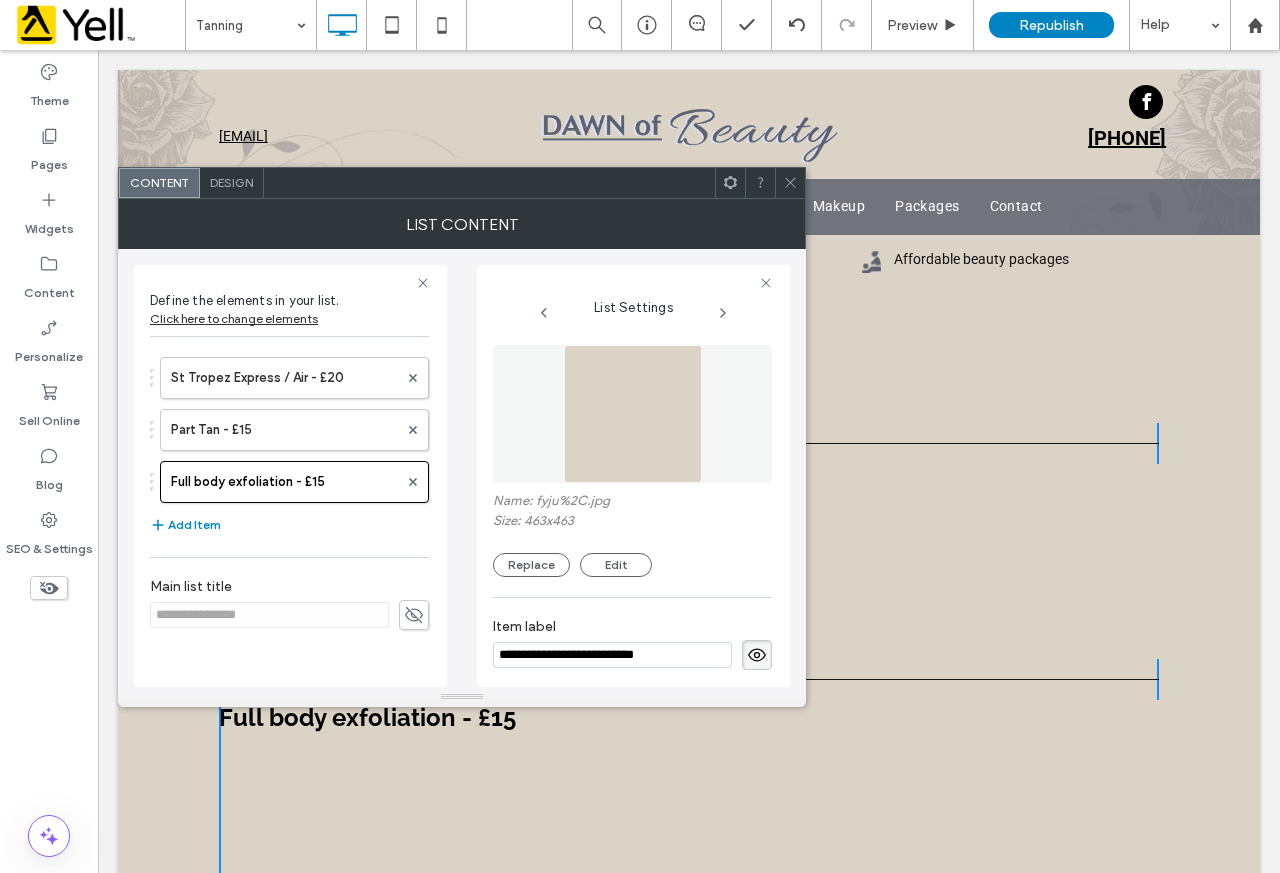 click on "**********" at bounding box center (612, 655) 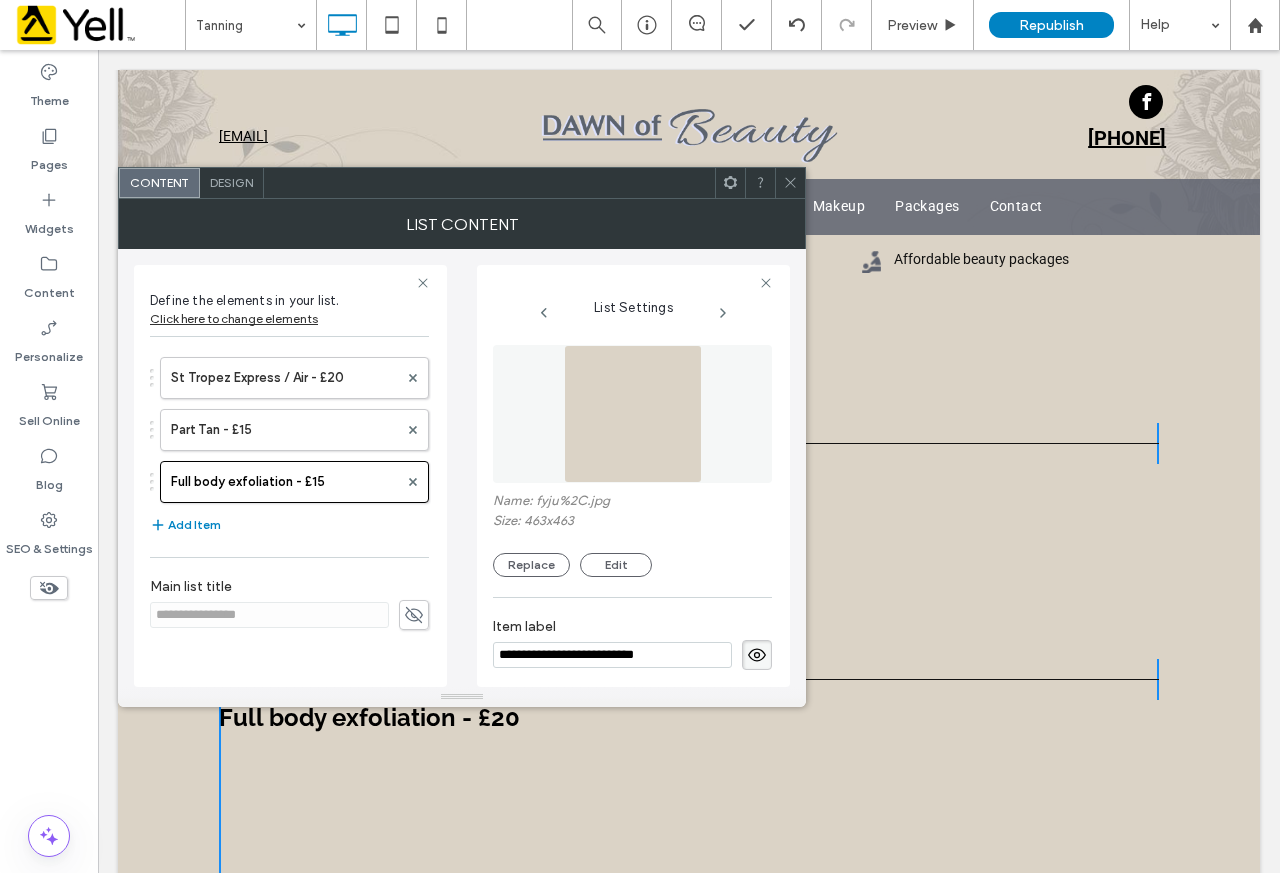type on "**********" 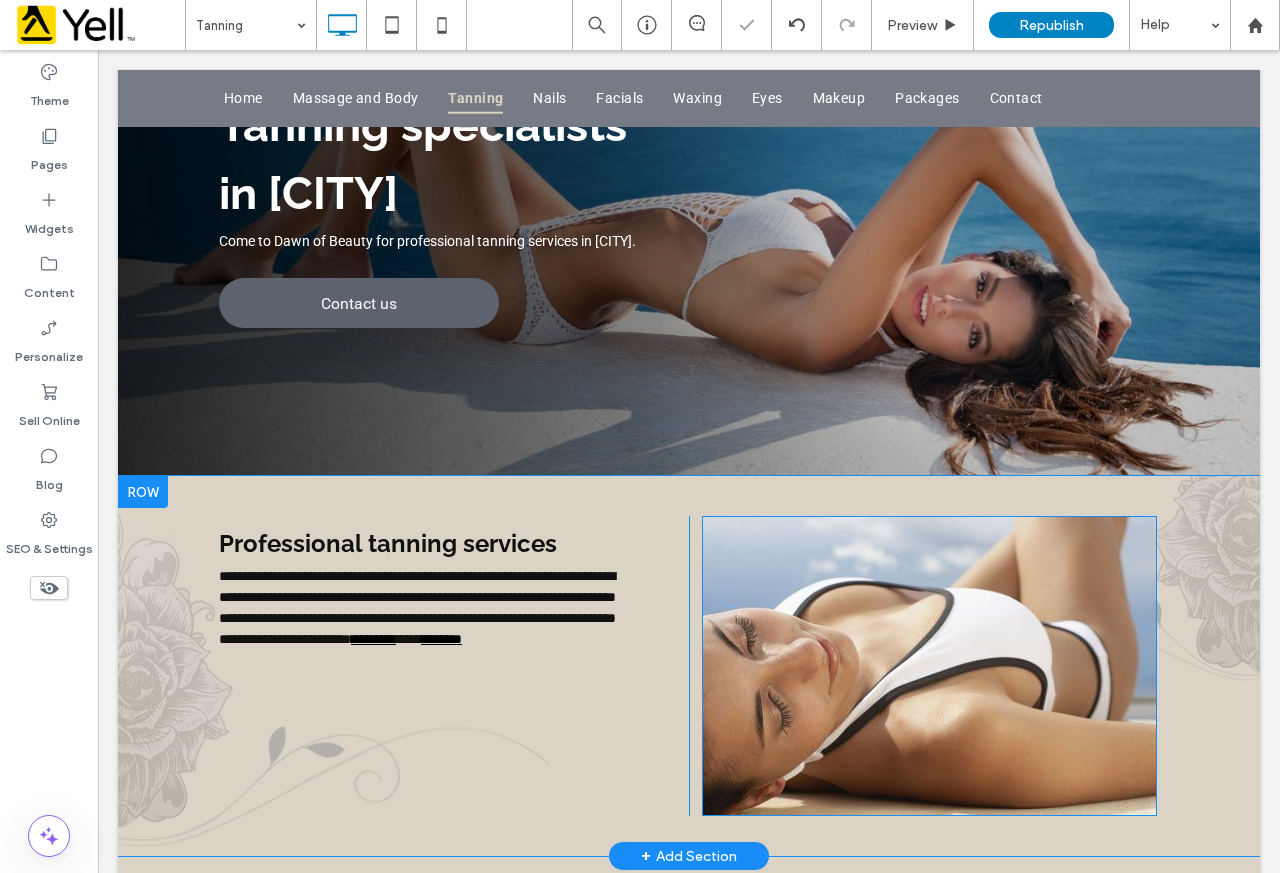 scroll, scrollTop: 302, scrollLeft: 0, axis: vertical 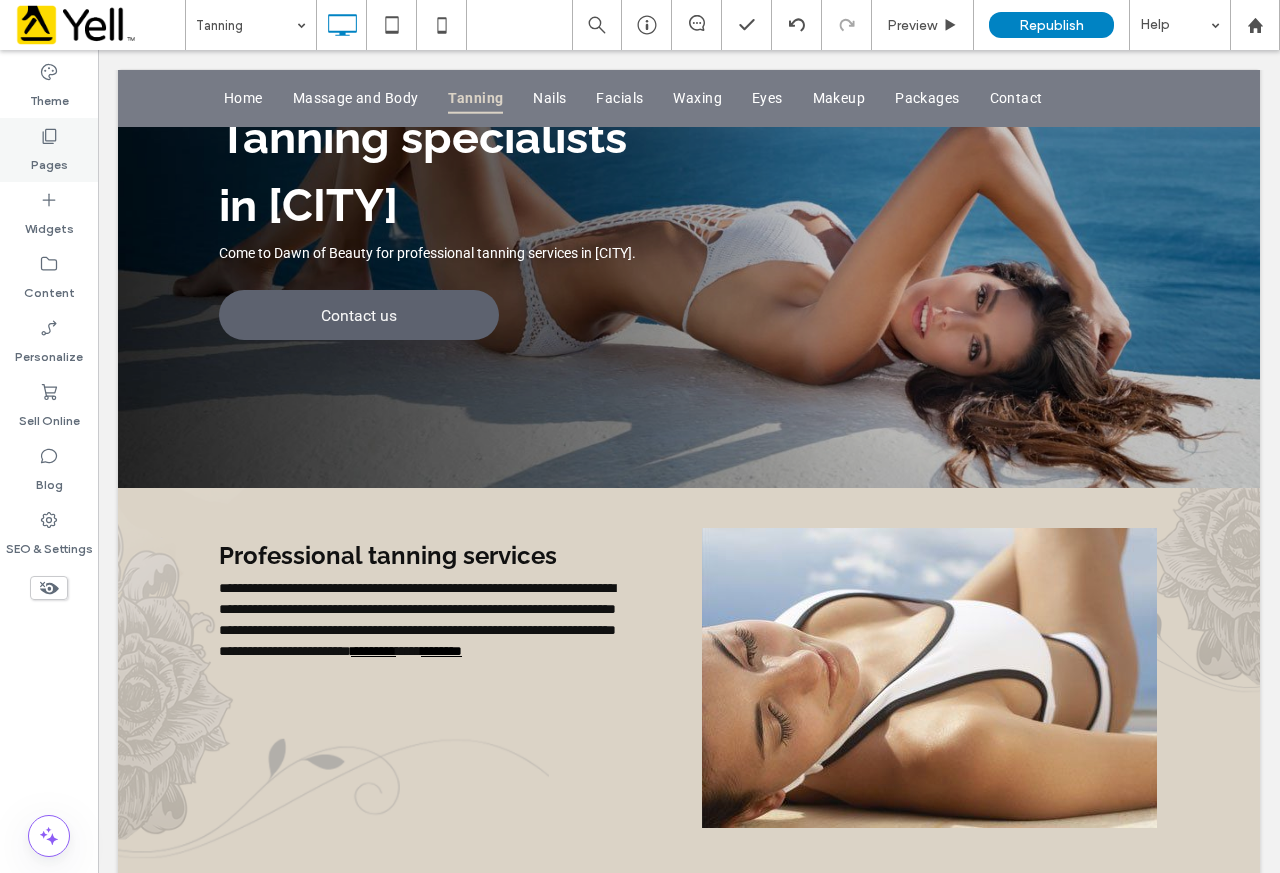 click on "Pages" at bounding box center [49, 160] 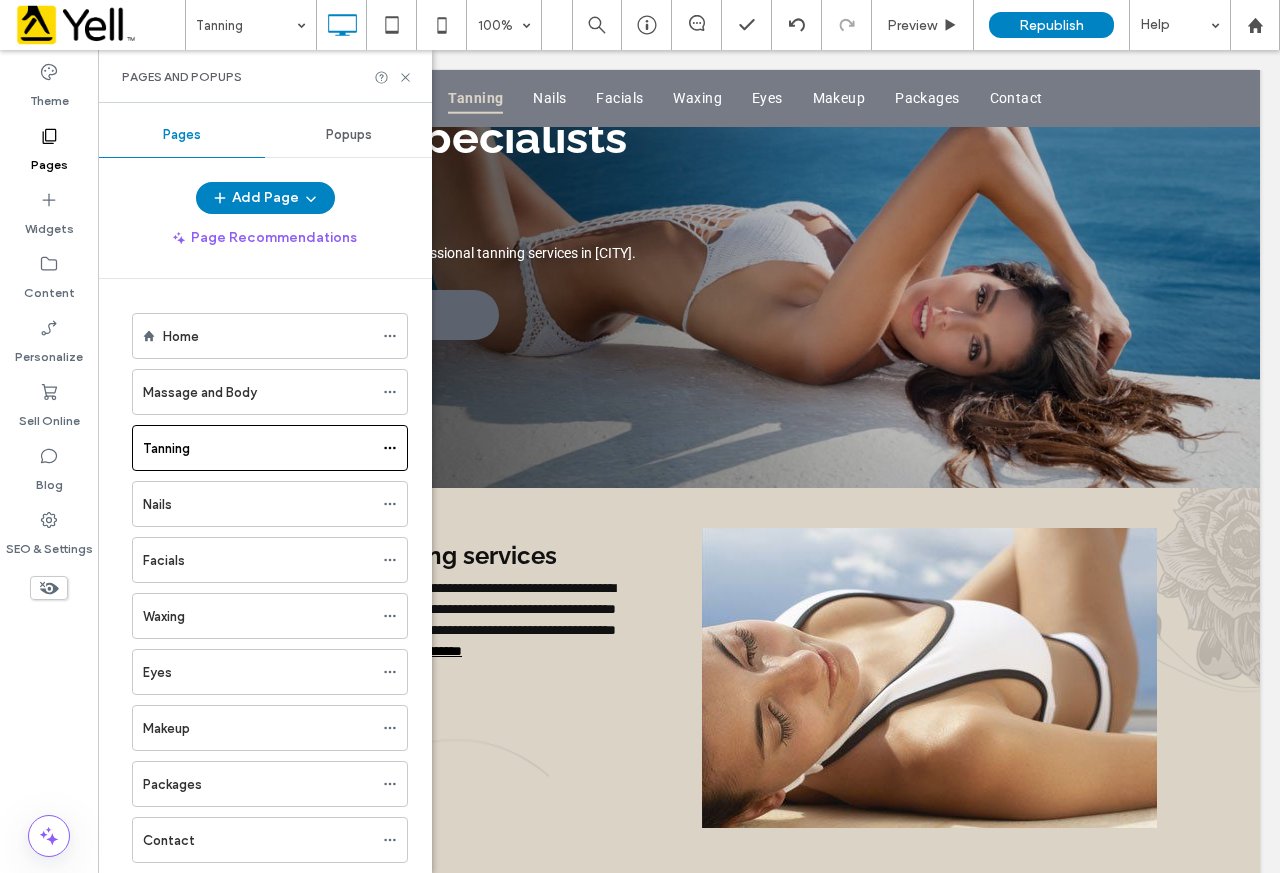 click on "Nails" at bounding box center [258, 504] 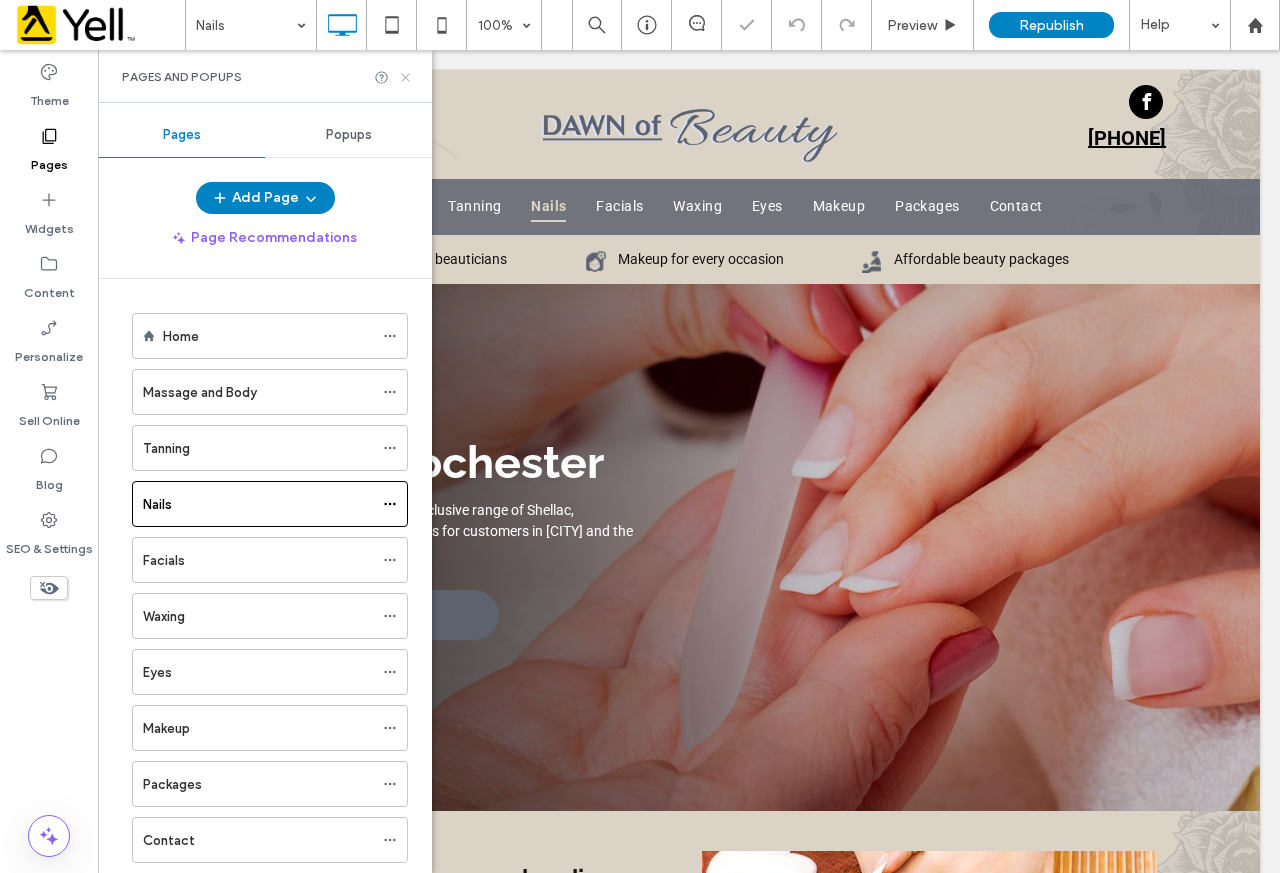scroll, scrollTop: 0, scrollLeft: 0, axis: both 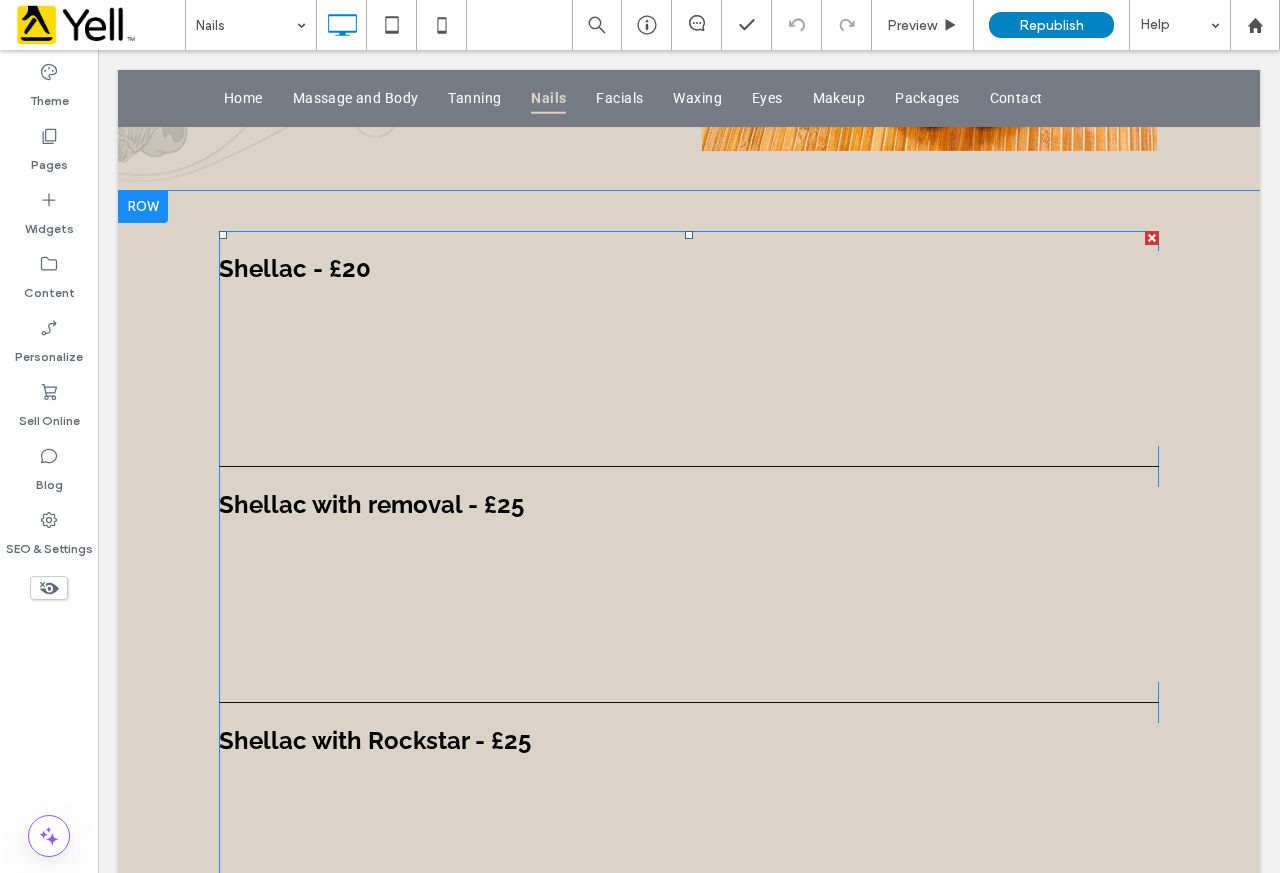click on "Shellac with removal - £25
Write a description for this list item and include information that will interest site visitors.
For example, you may want to describe a team member's experience, what makes a product special, or a unique service that you offer." at bounding box center [689, 584] 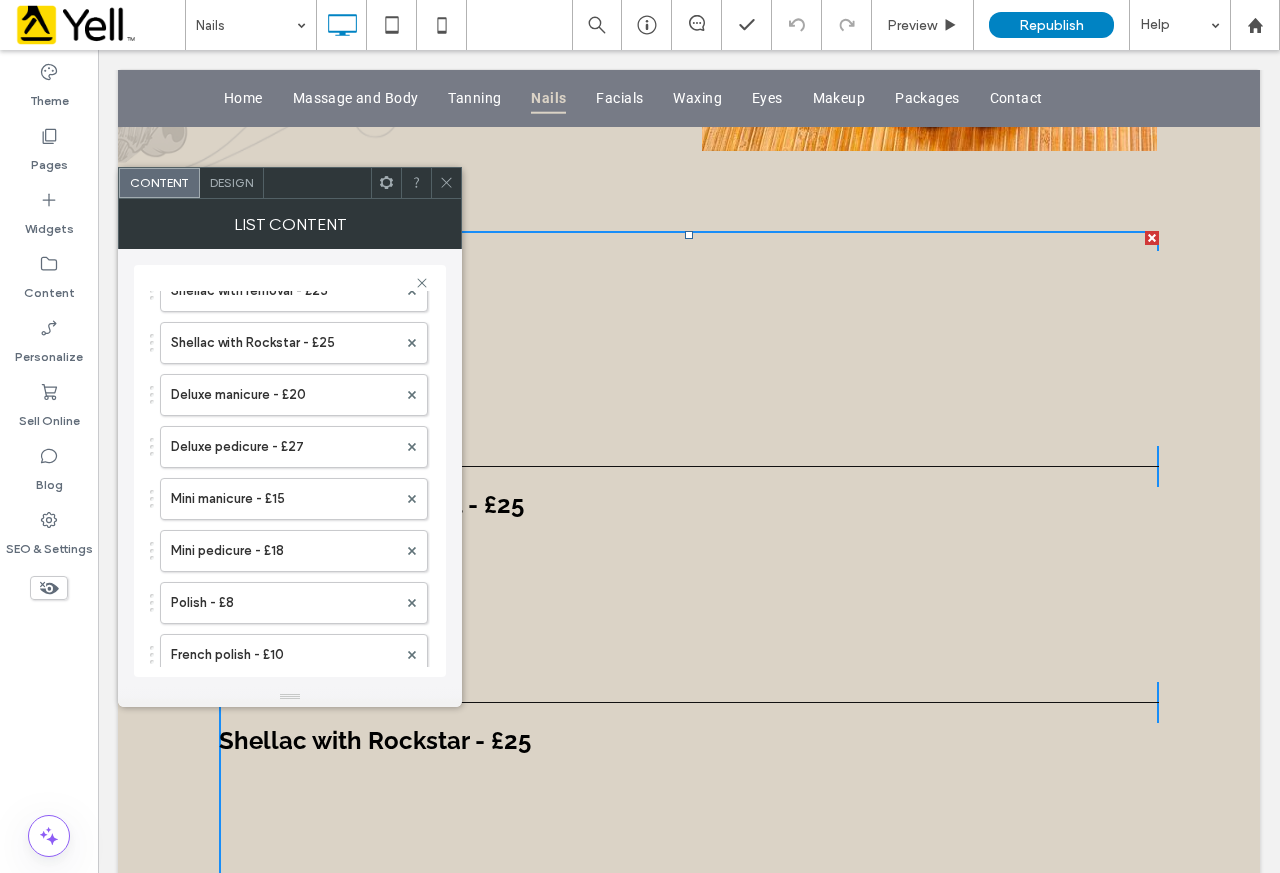 scroll, scrollTop: 100, scrollLeft: 0, axis: vertical 